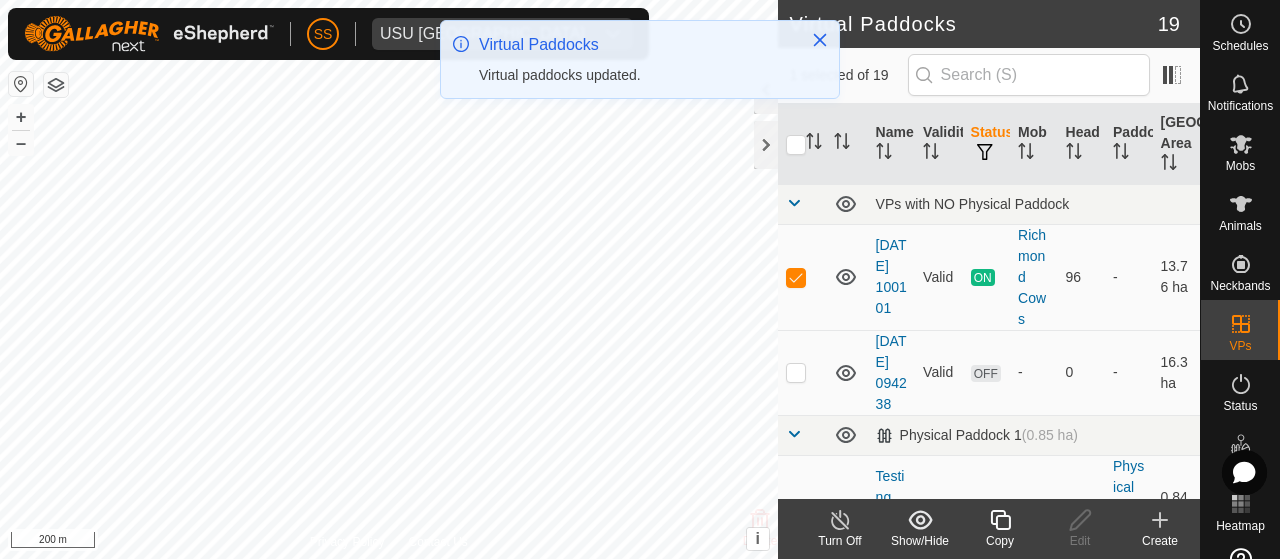 scroll, scrollTop: 0, scrollLeft: 0, axis: both 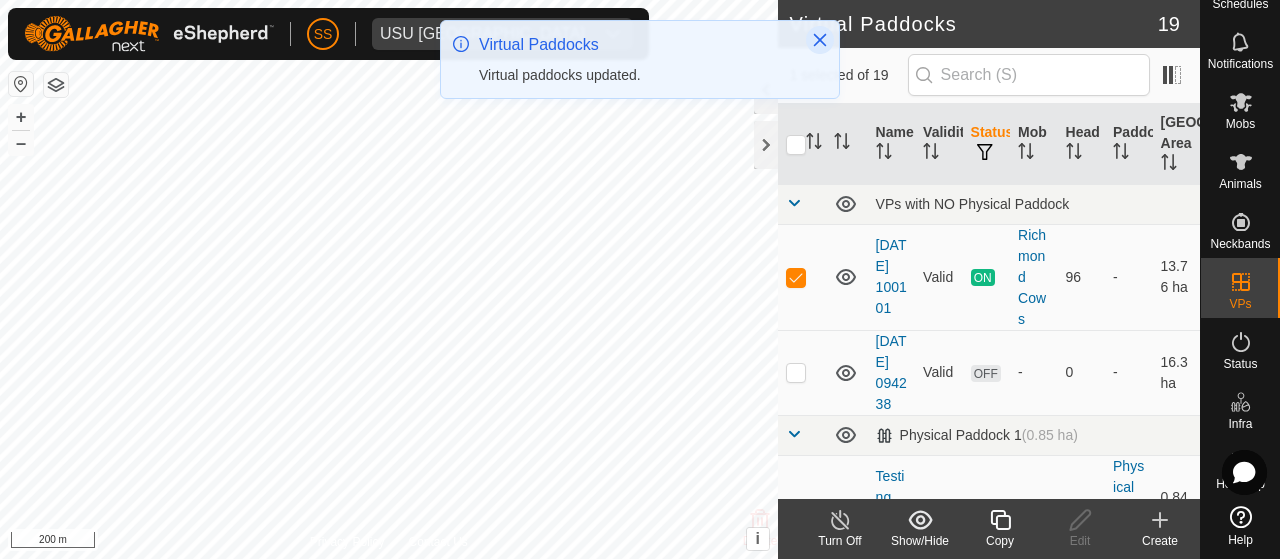 click 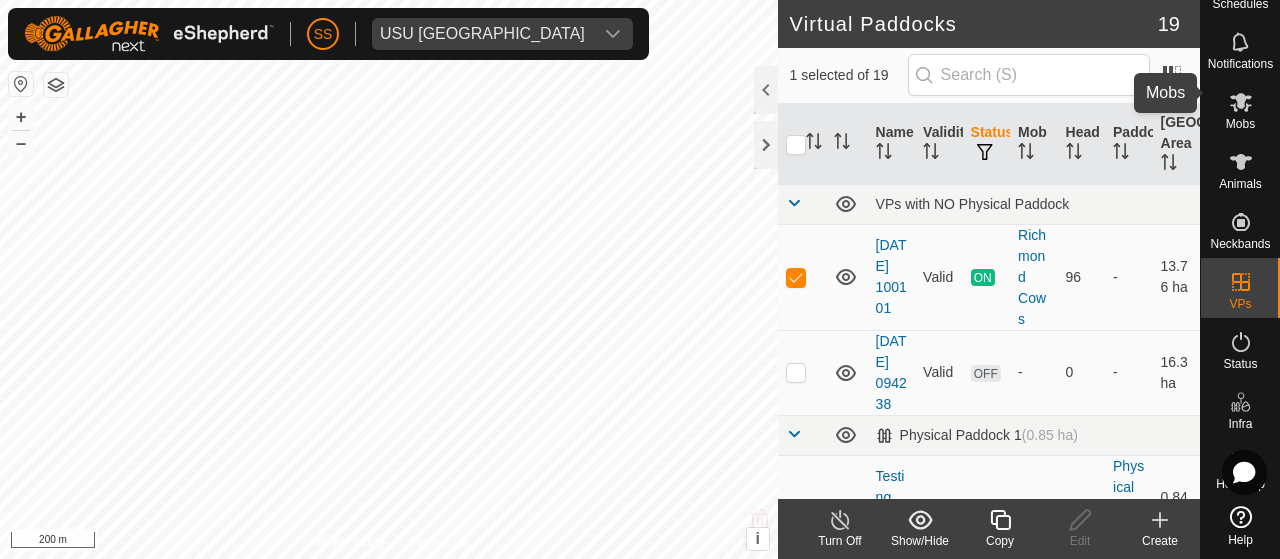click 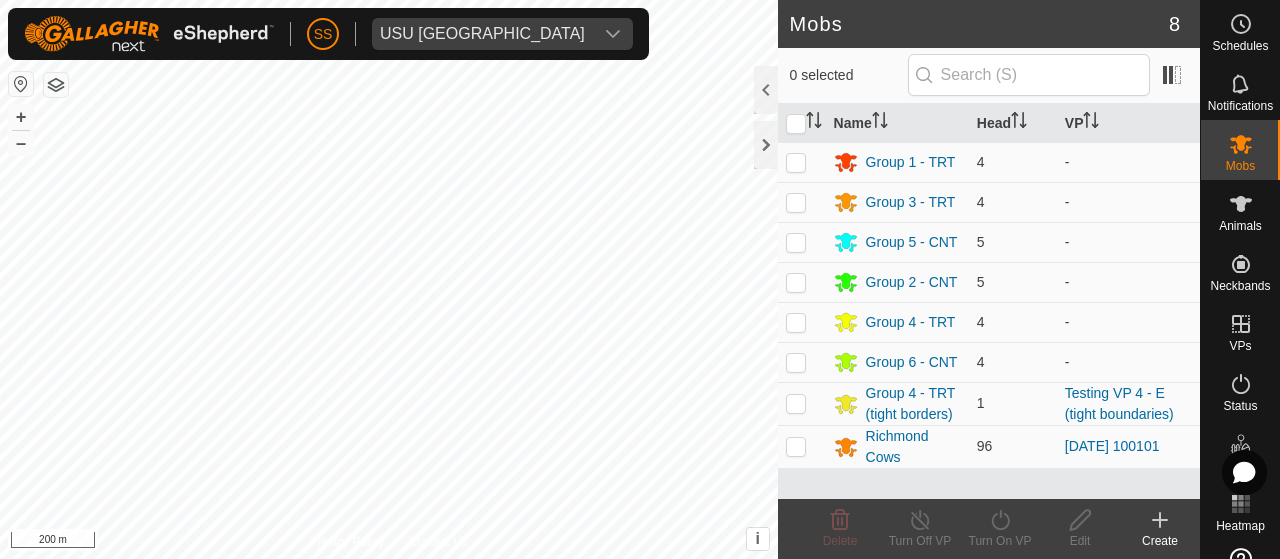 scroll, scrollTop: 0, scrollLeft: 0, axis: both 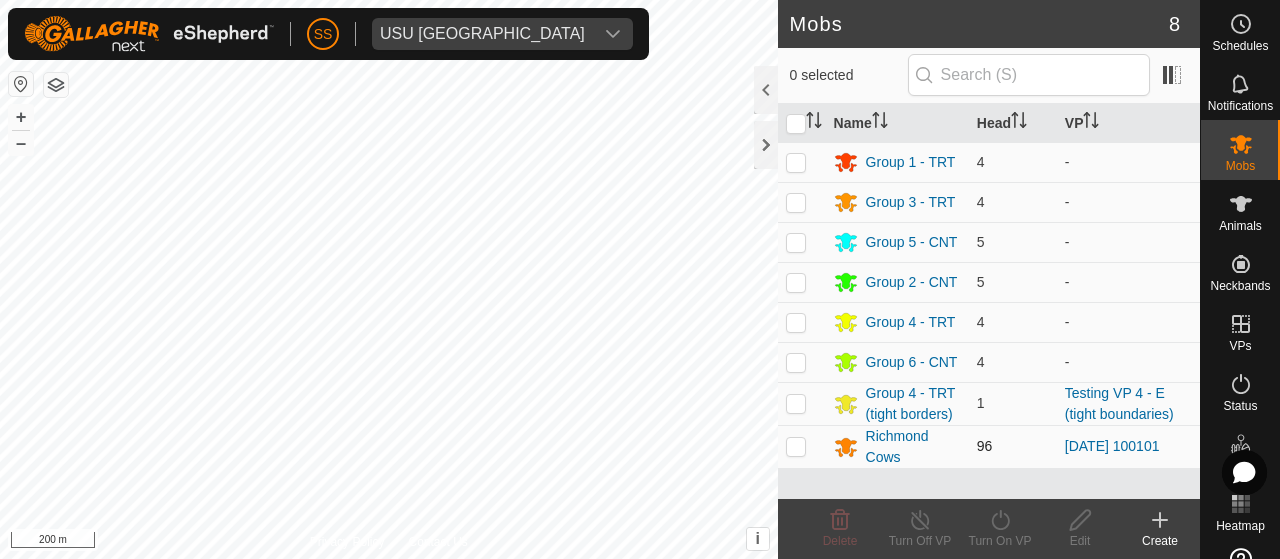 click at bounding box center (796, 446) 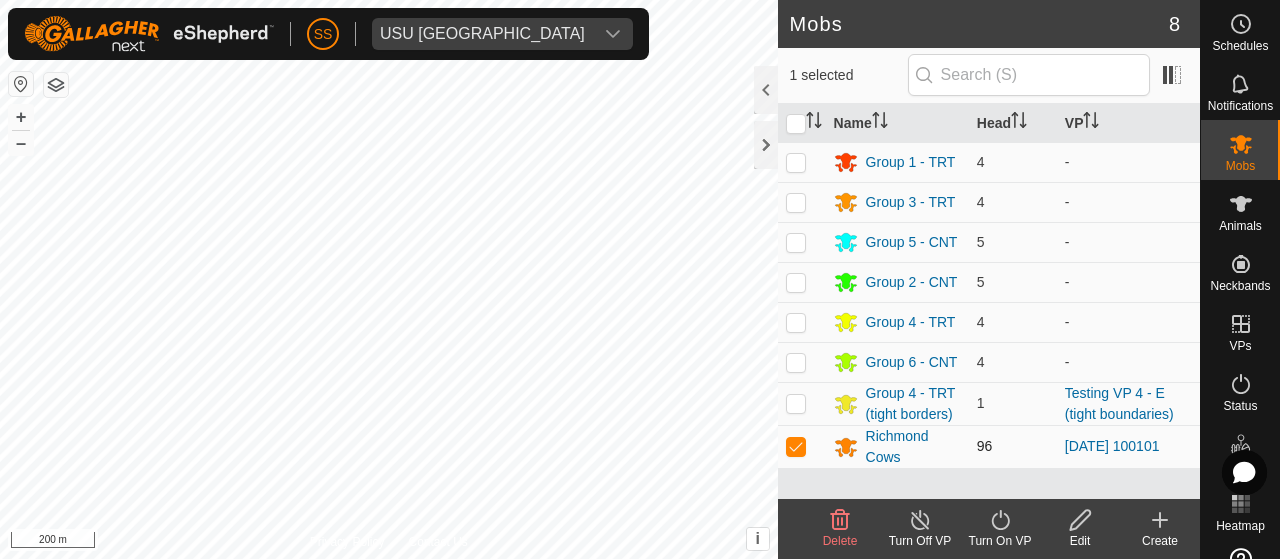 click at bounding box center (796, 446) 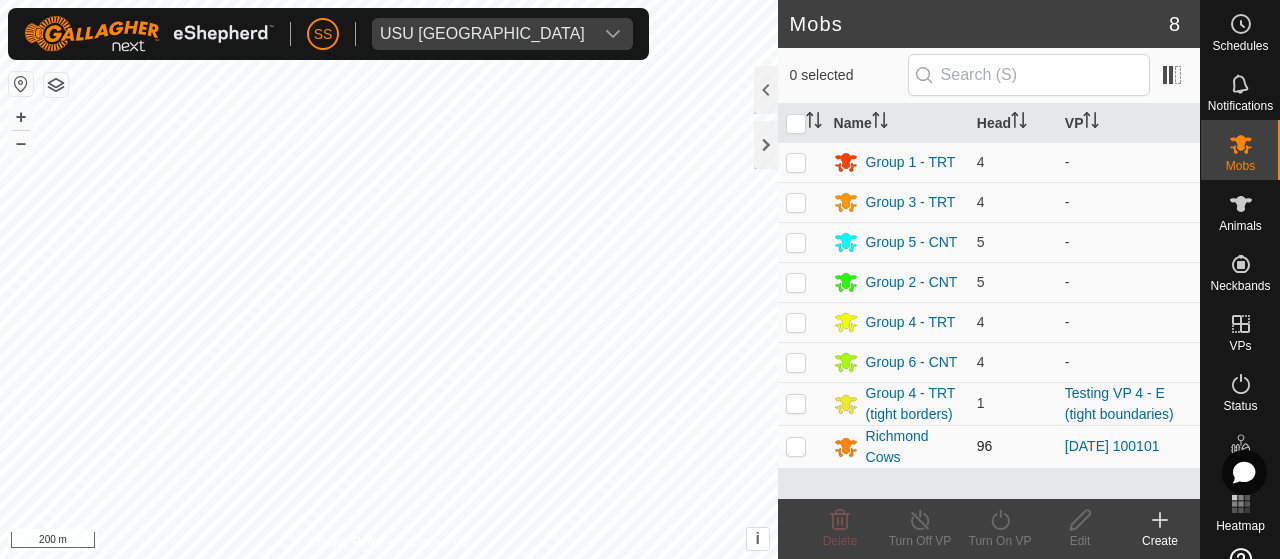 click at bounding box center [796, 446] 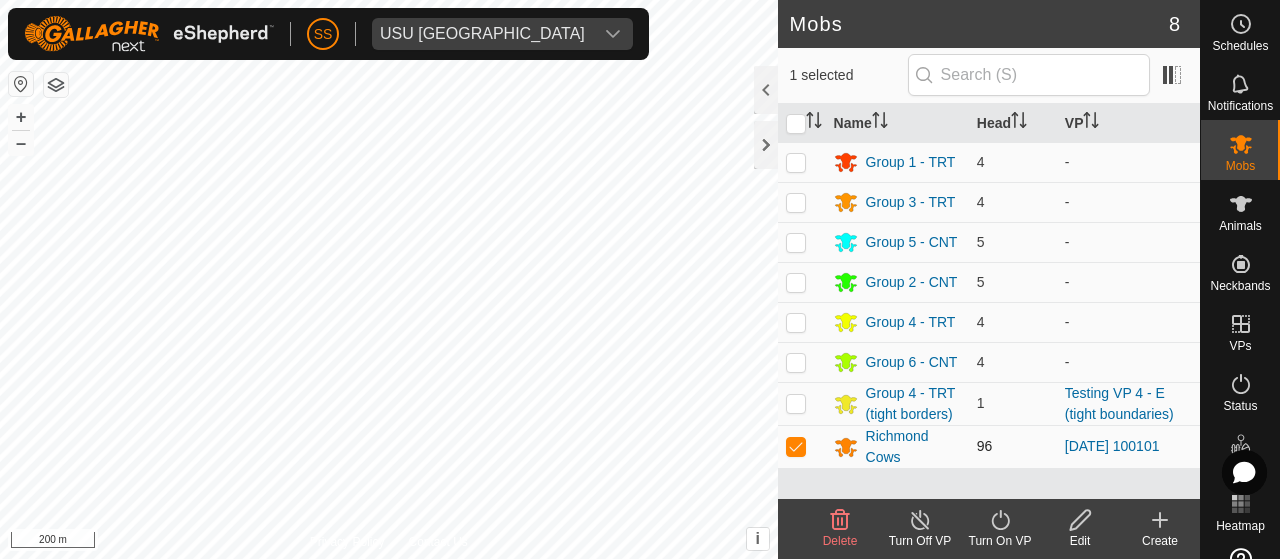 click at bounding box center (796, 446) 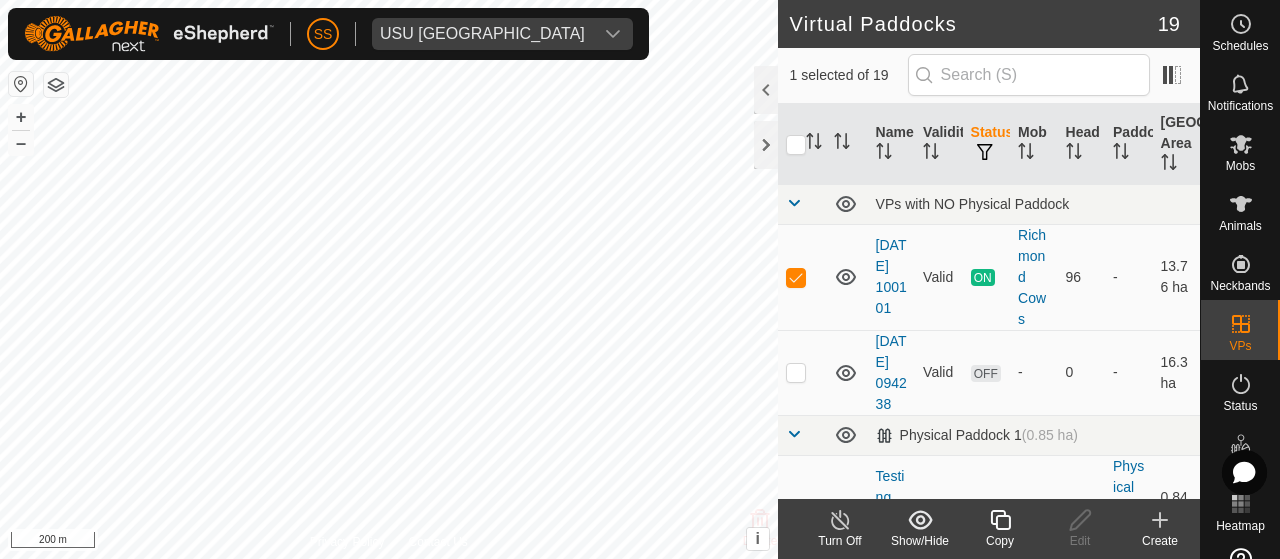 checkbox on "false" 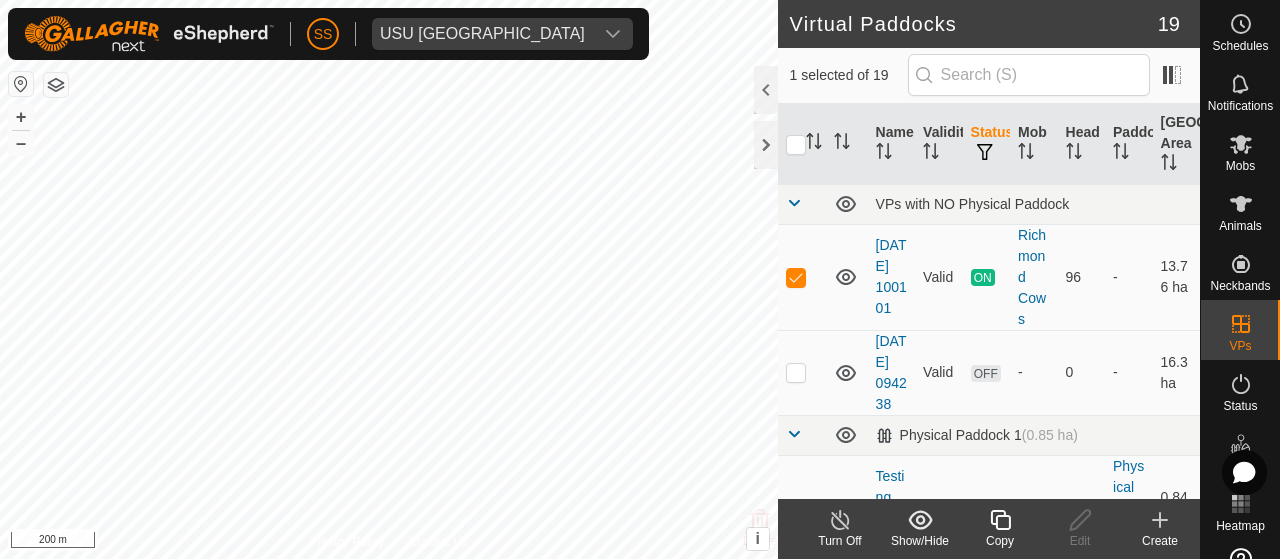 checkbox on "true" 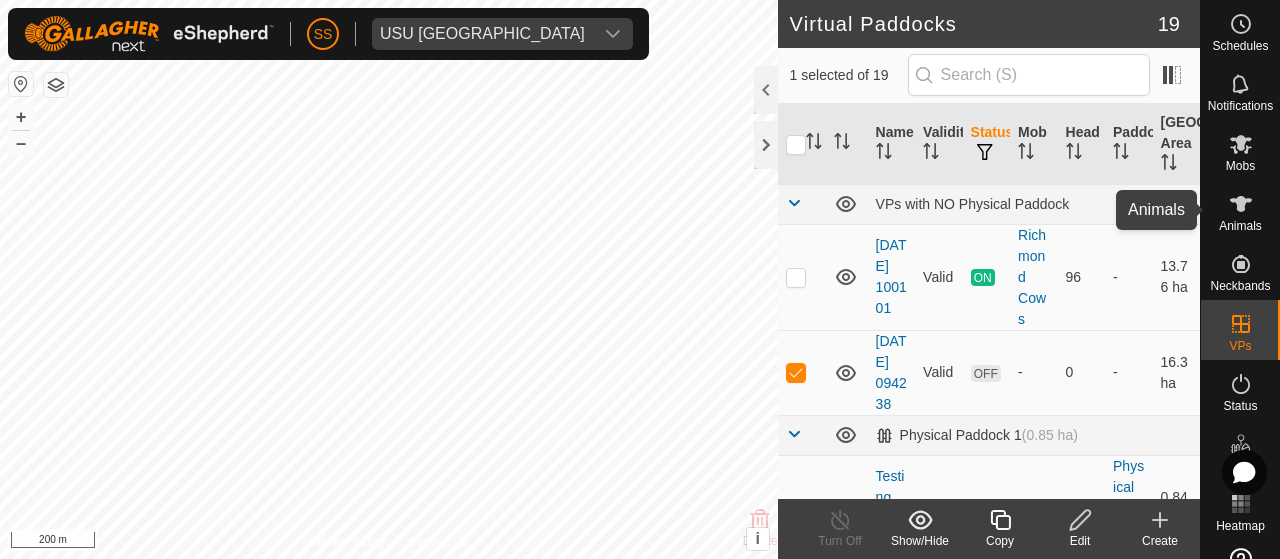 click 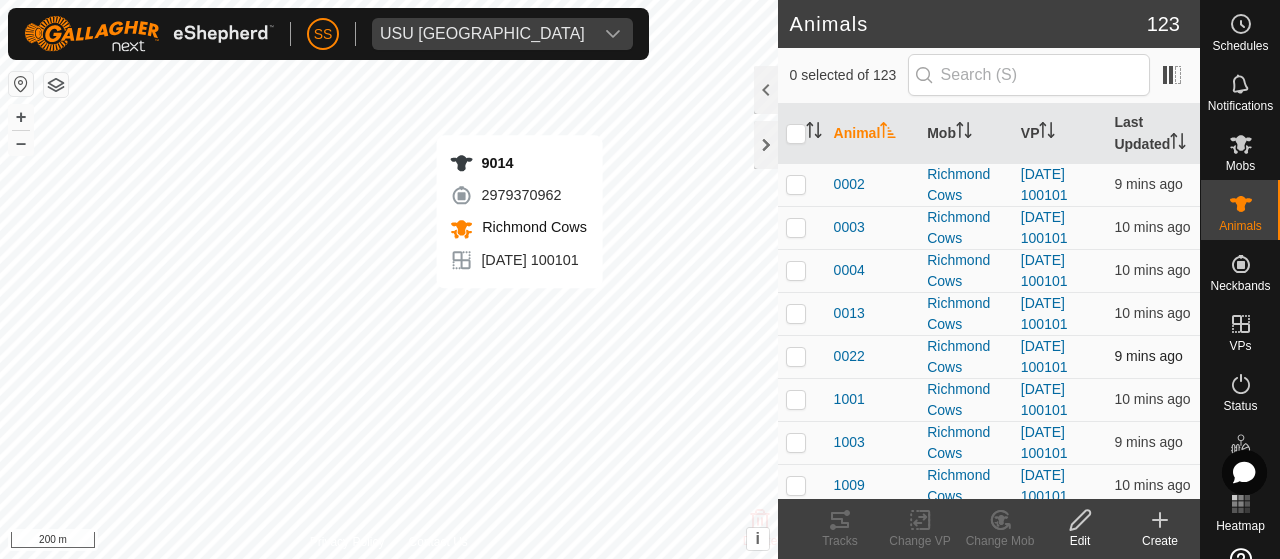 checkbox on "true" 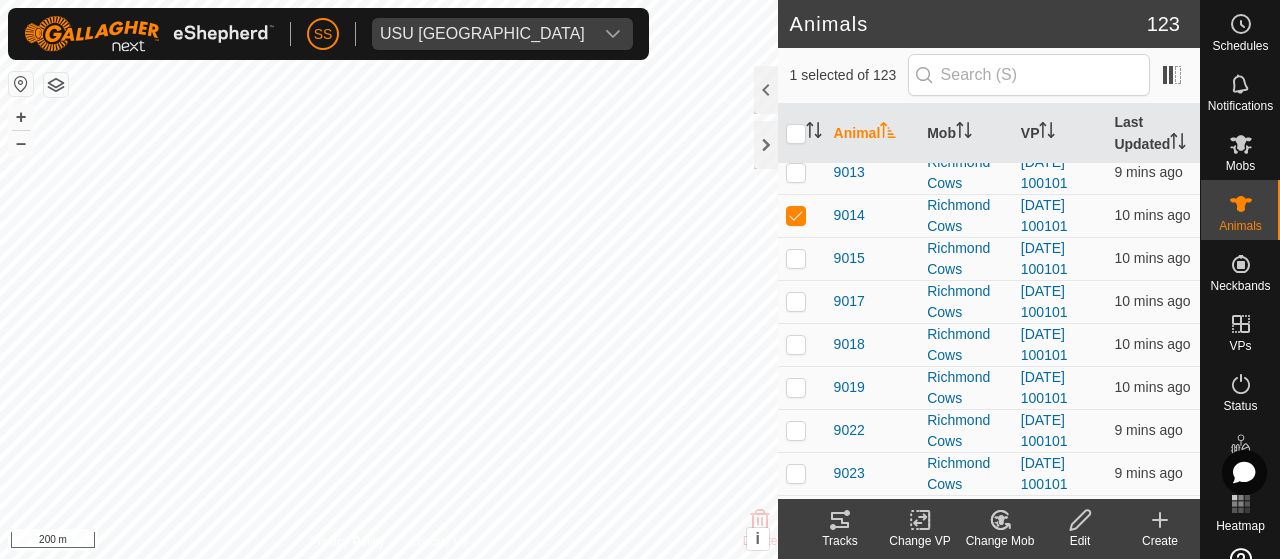 scroll, scrollTop: 4846, scrollLeft: 0, axis: vertical 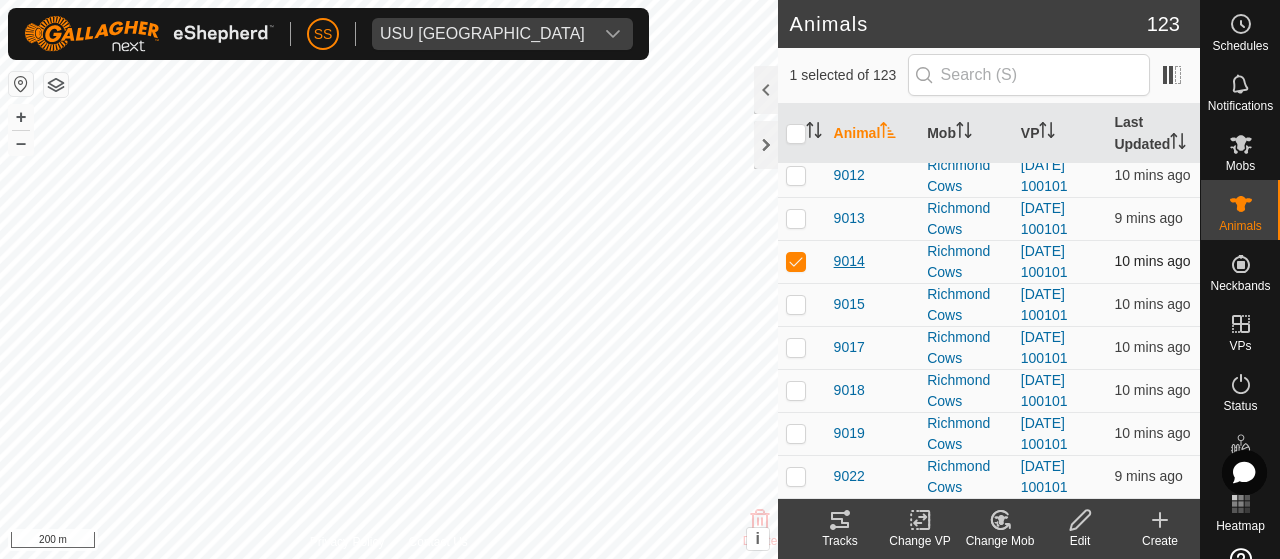 click on "9014" at bounding box center [849, 261] 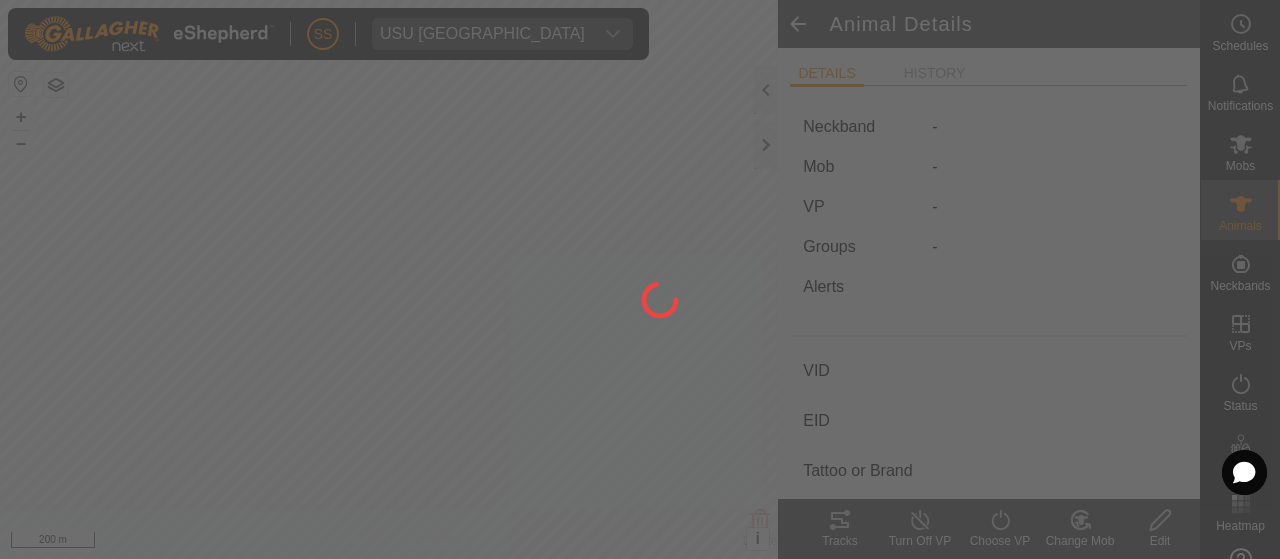 type on "9014" 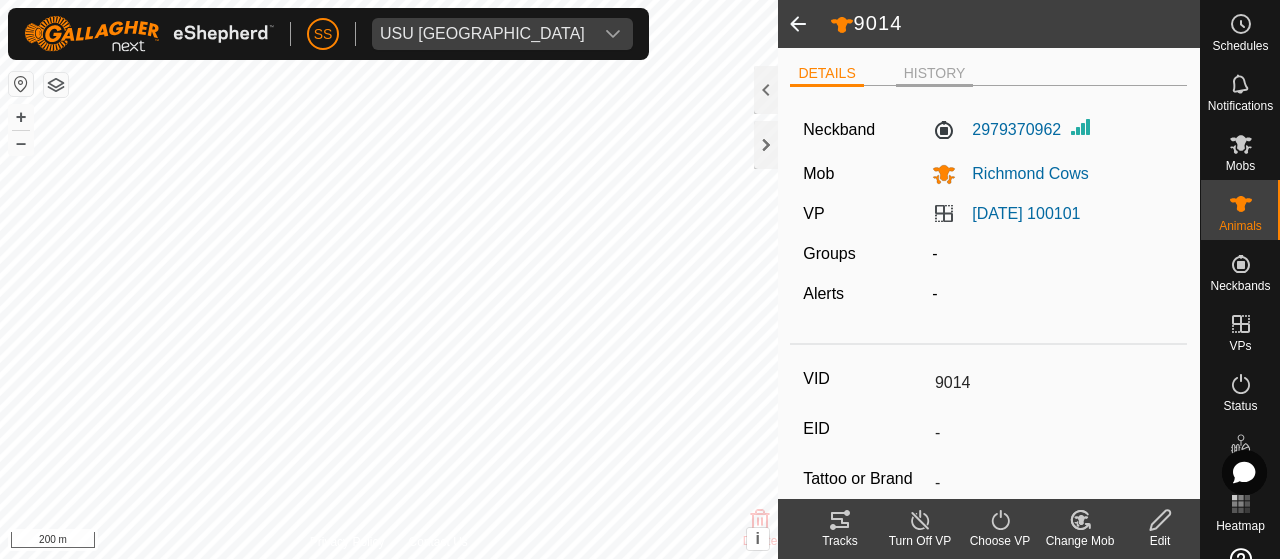 click on "HISTORY" 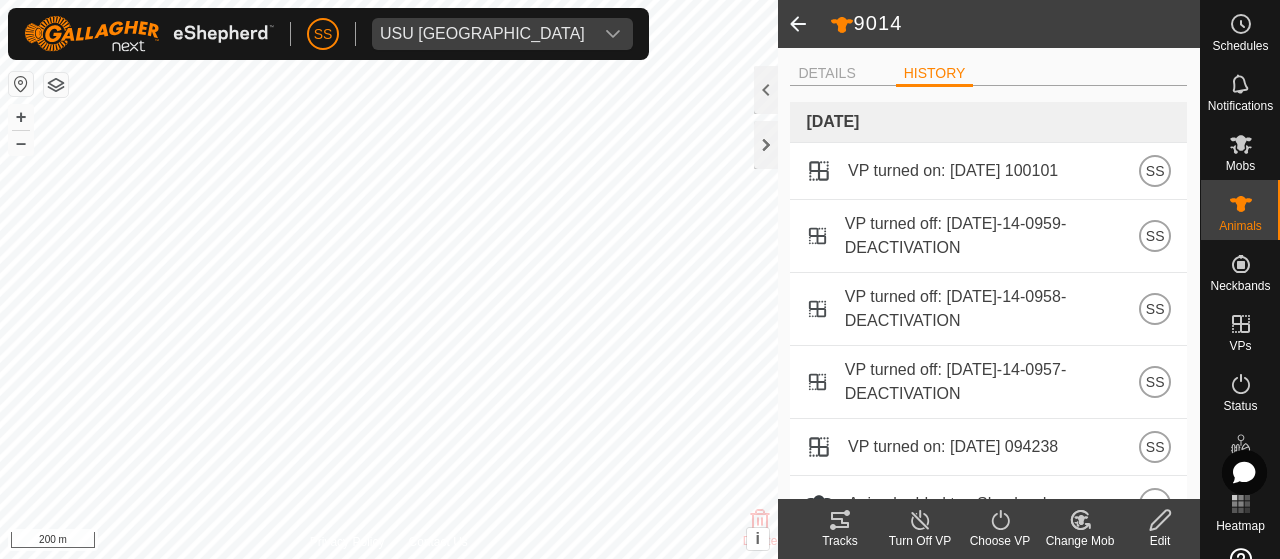 click 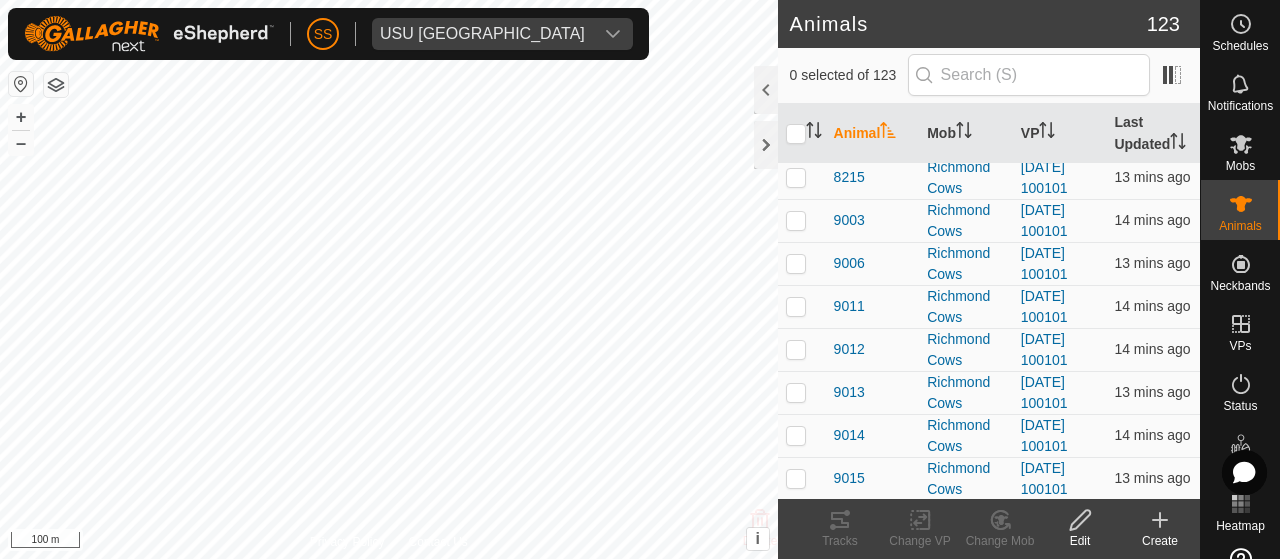 scroll, scrollTop: 4673, scrollLeft: 0, axis: vertical 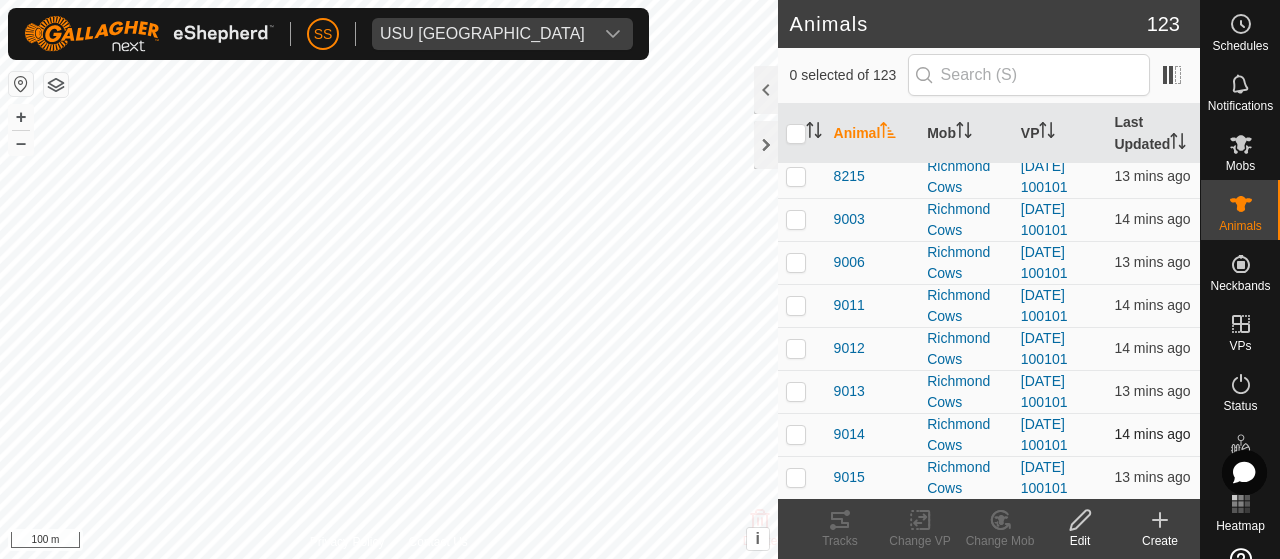 click at bounding box center [796, 434] 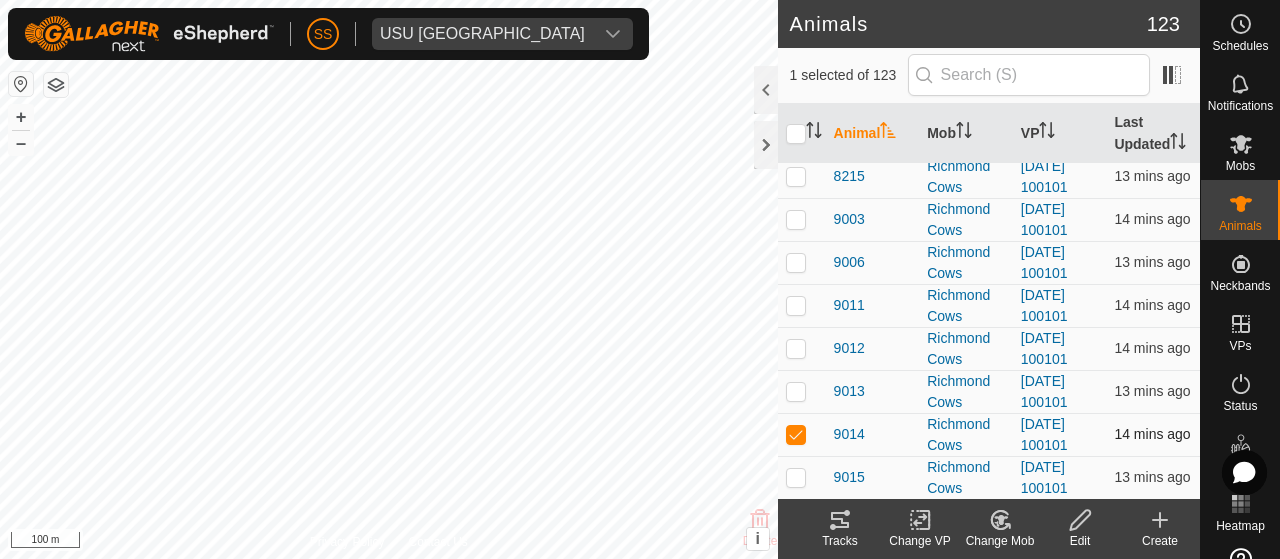 checkbox on "true" 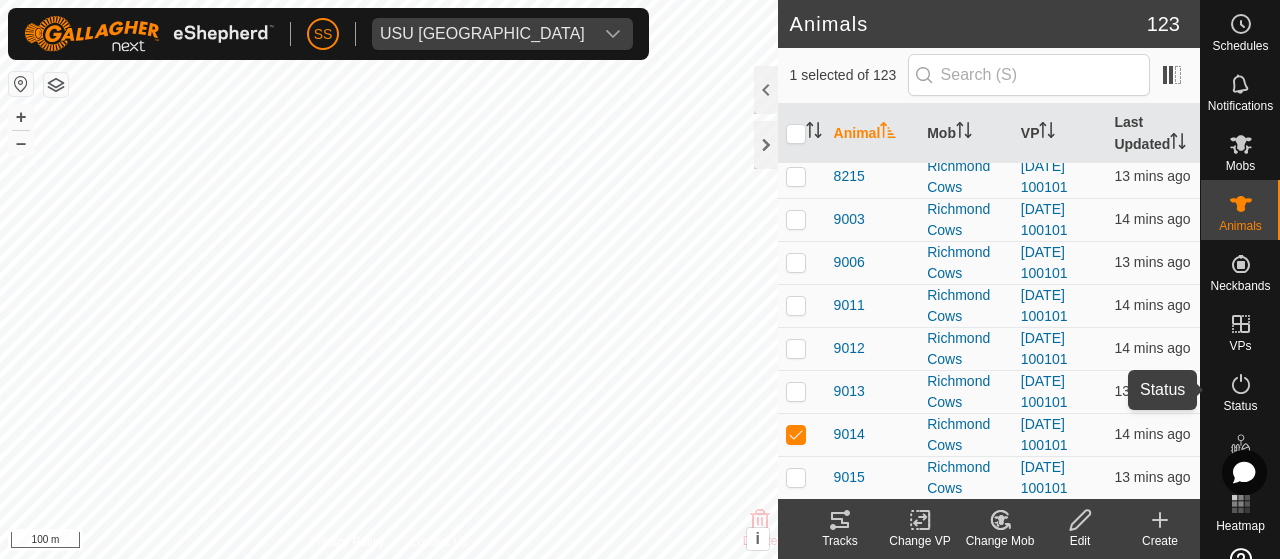 click 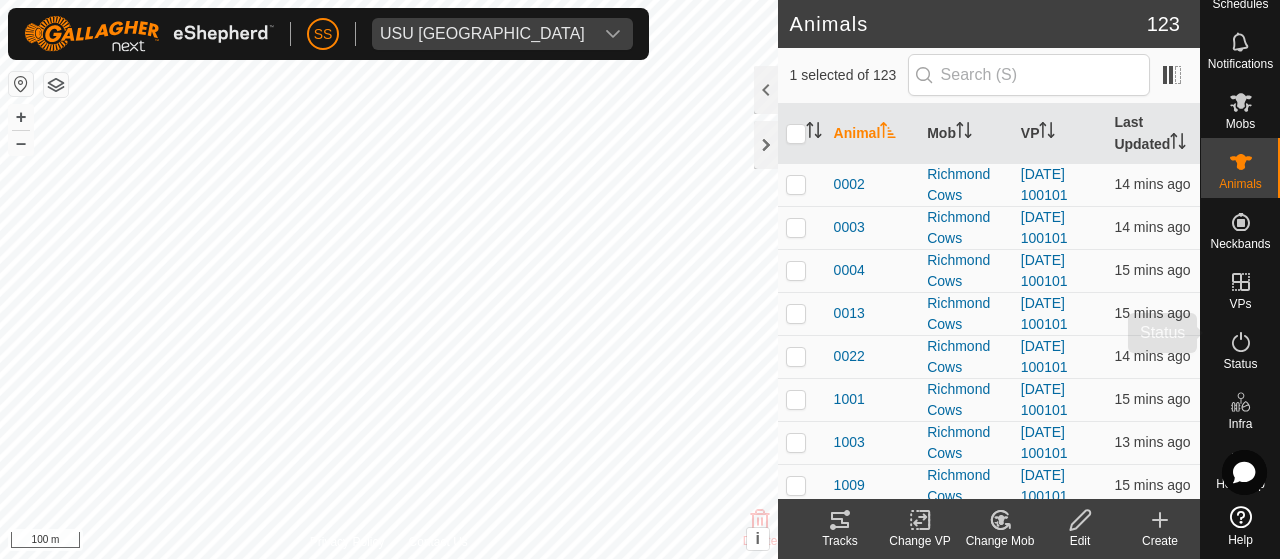 scroll, scrollTop: 0, scrollLeft: 0, axis: both 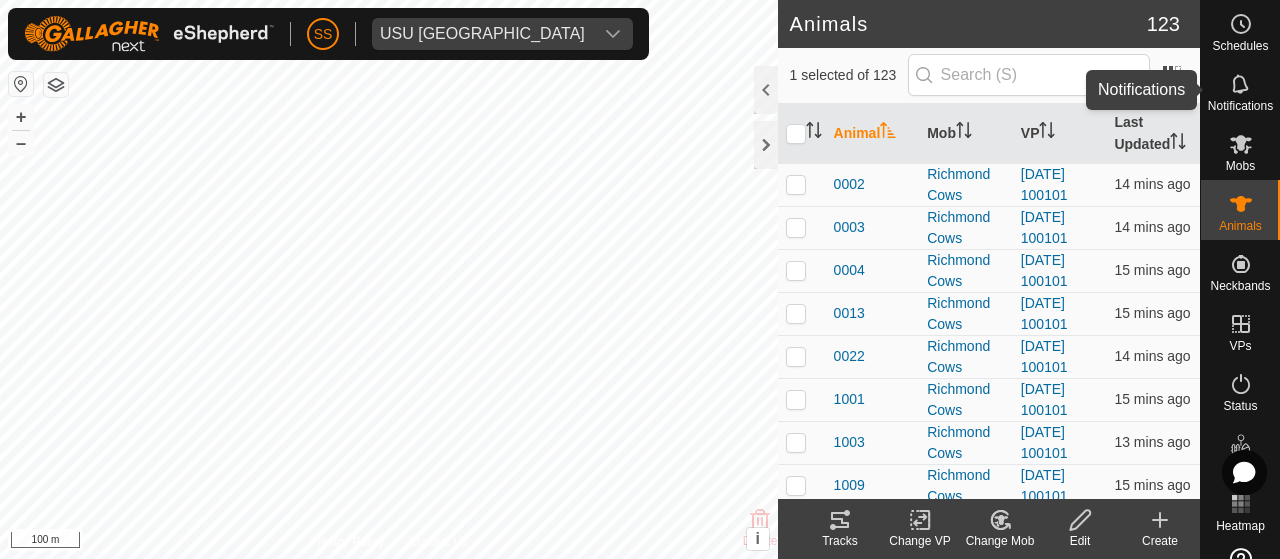 click 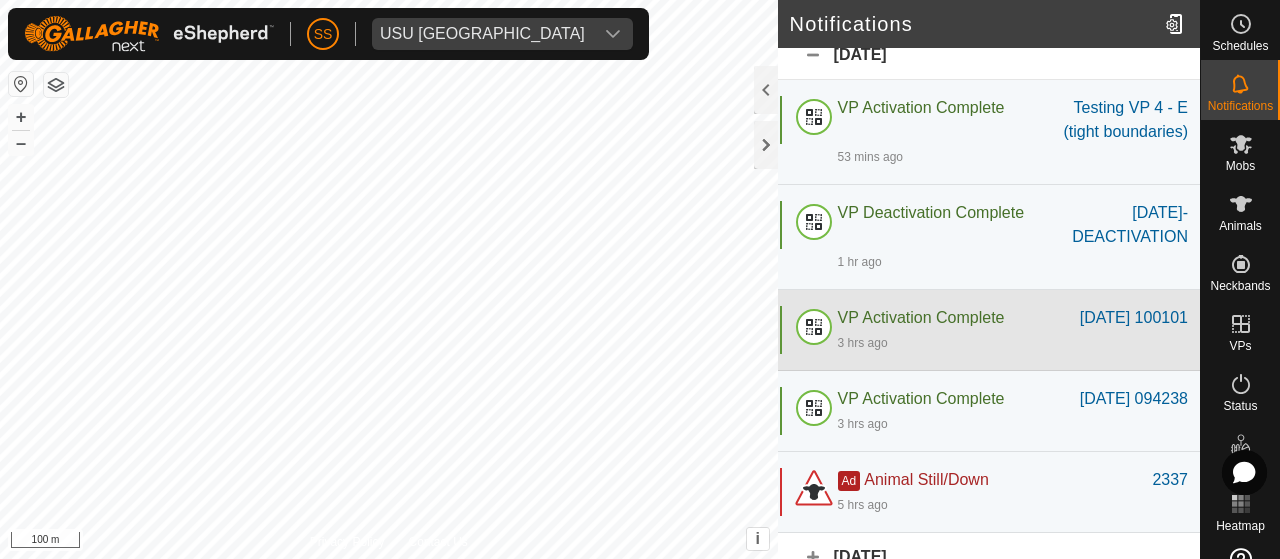 scroll, scrollTop: 0, scrollLeft: 0, axis: both 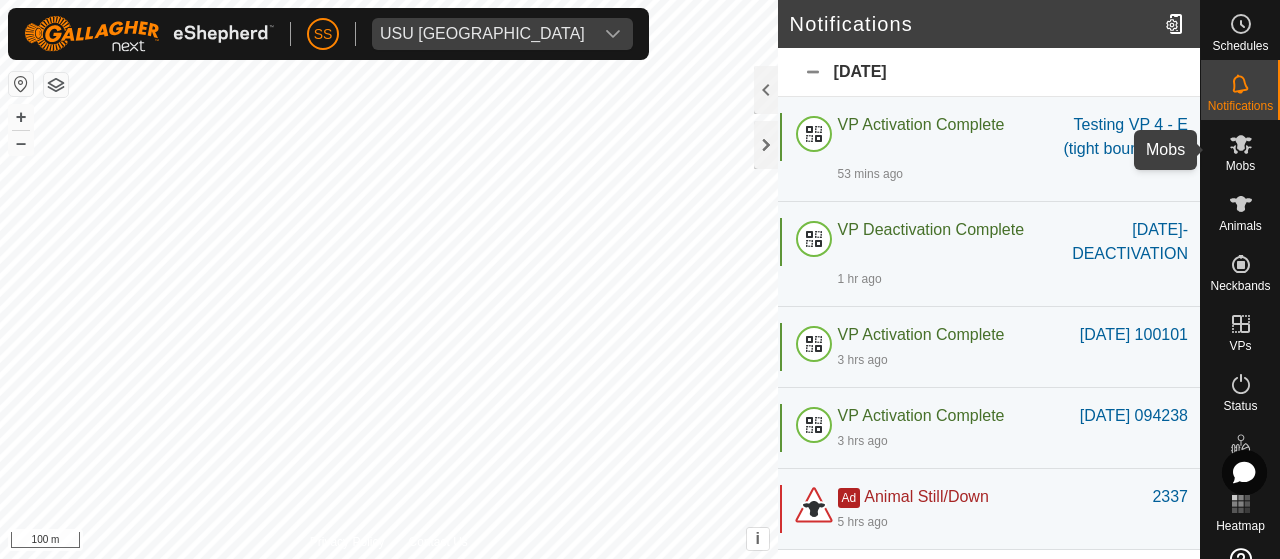 click on "Mobs" at bounding box center (1240, 166) 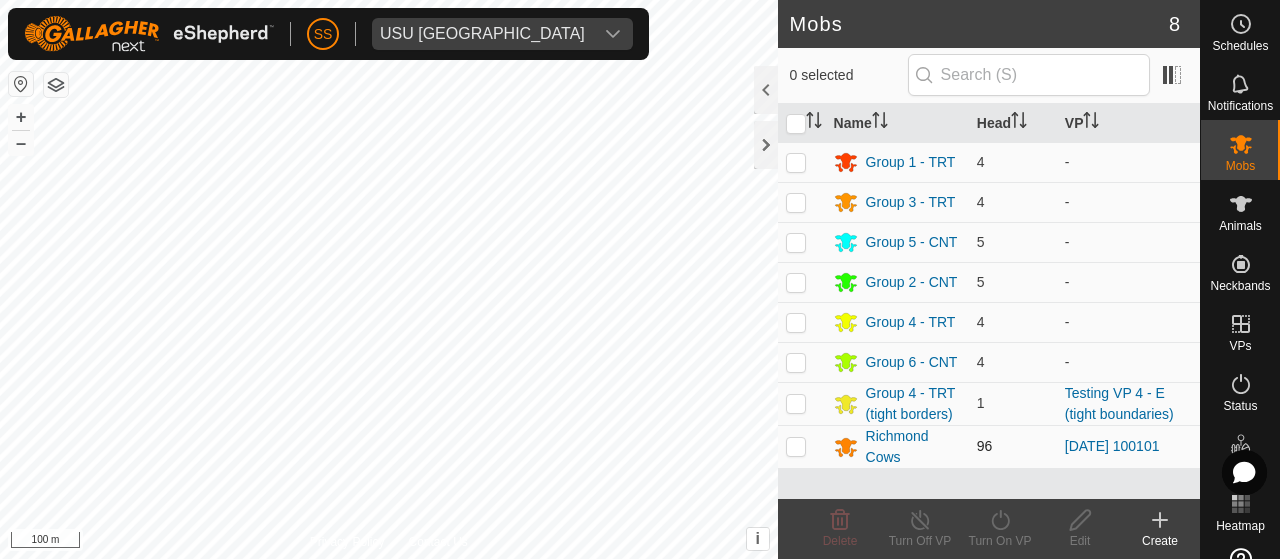 click at bounding box center (796, 446) 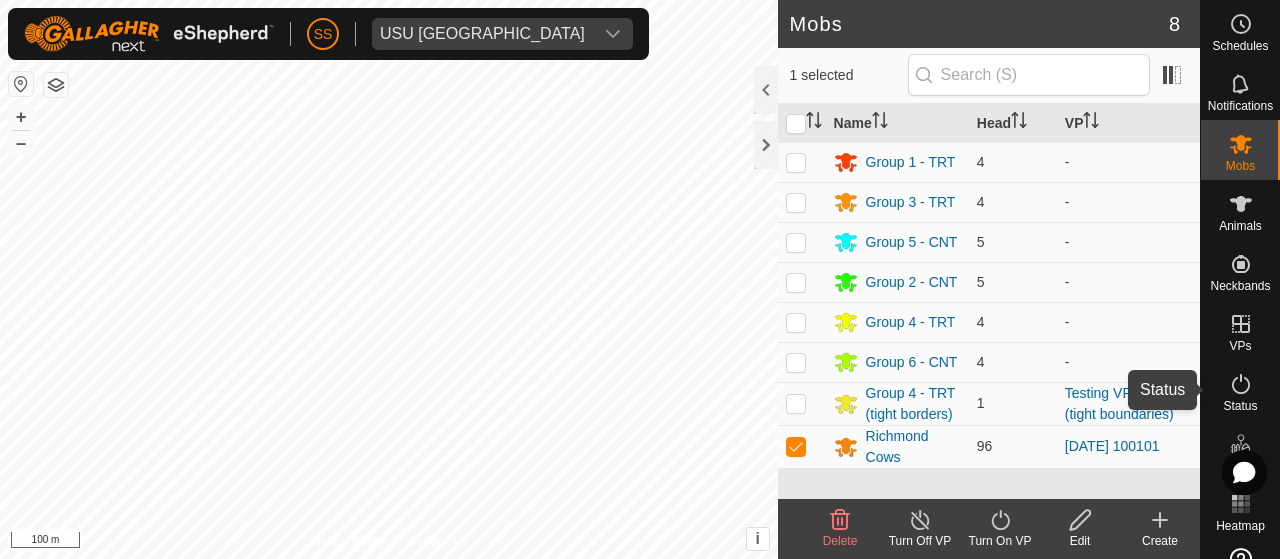 click 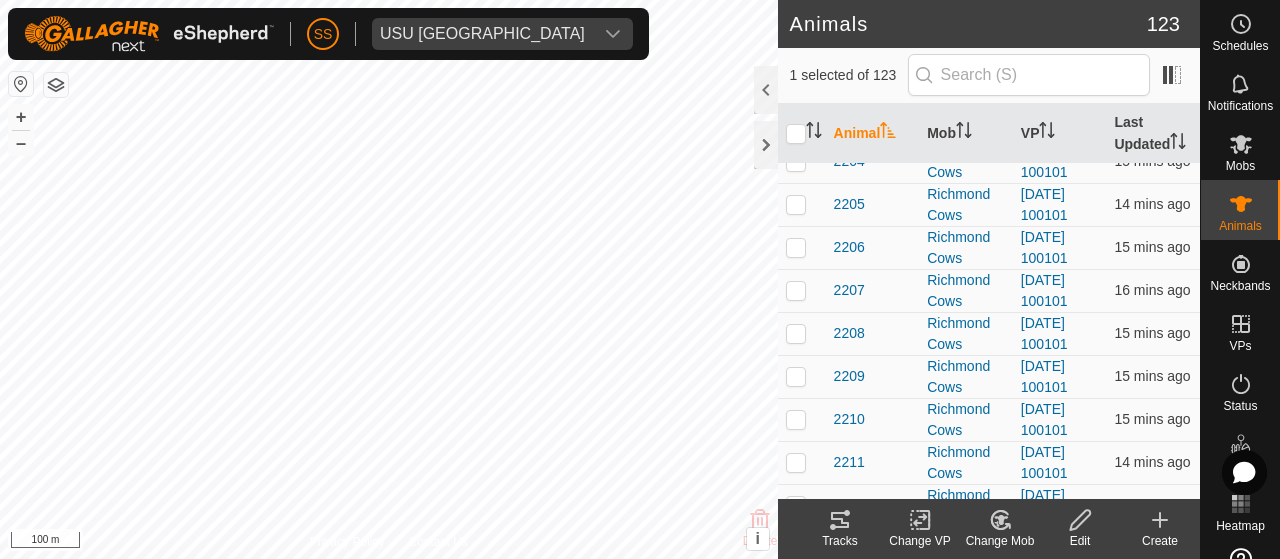 scroll, scrollTop: 773, scrollLeft: 0, axis: vertical 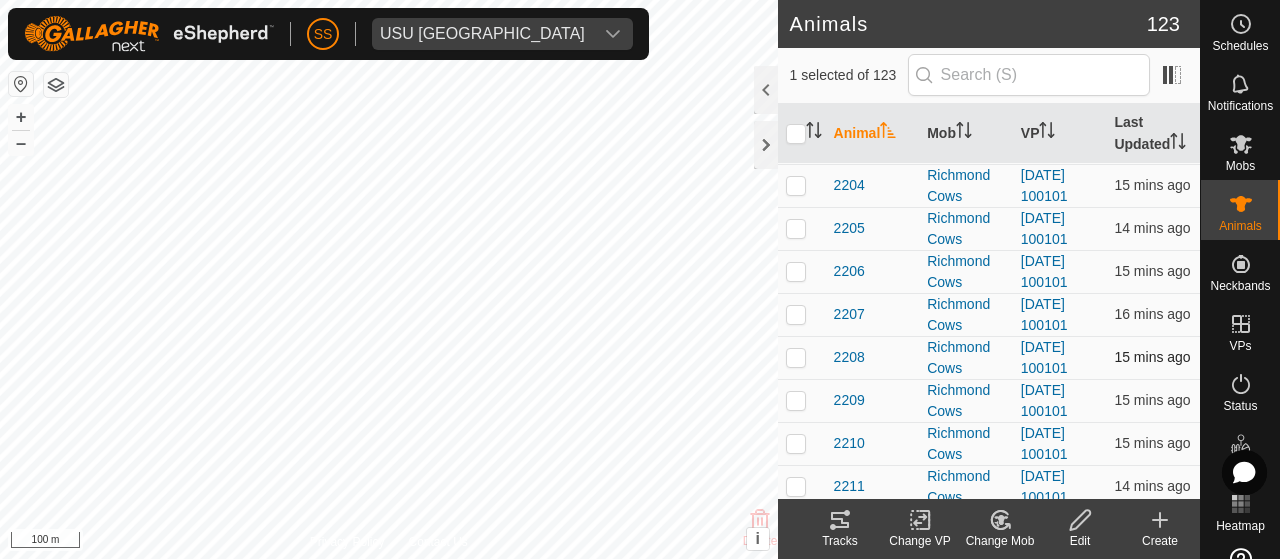 click at bounding box center (796, 357) 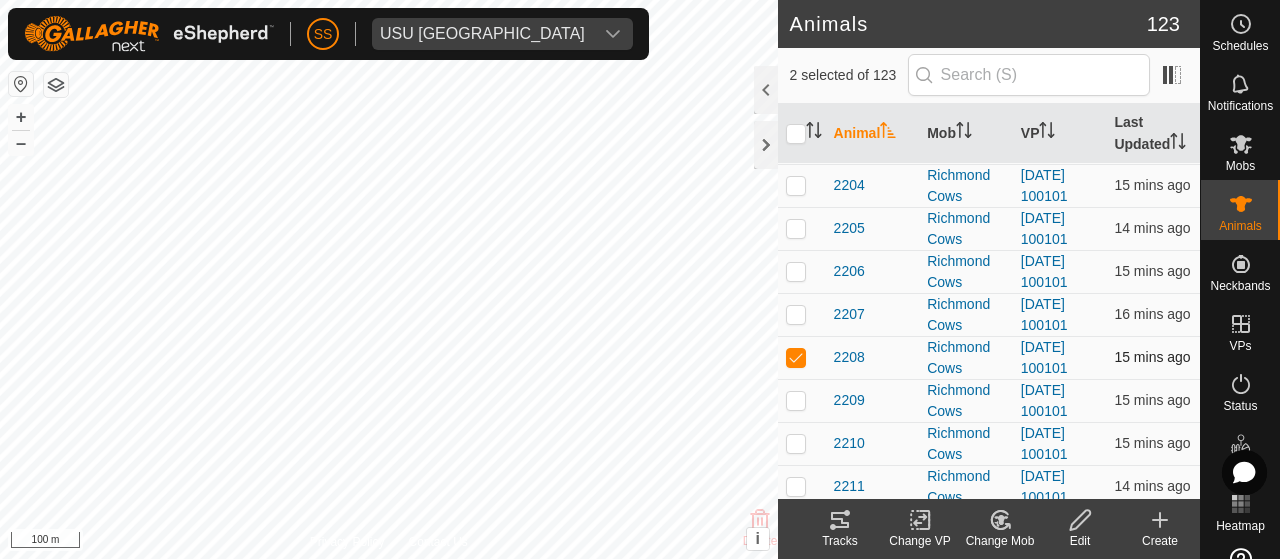 click at bounding box center (796, 357) 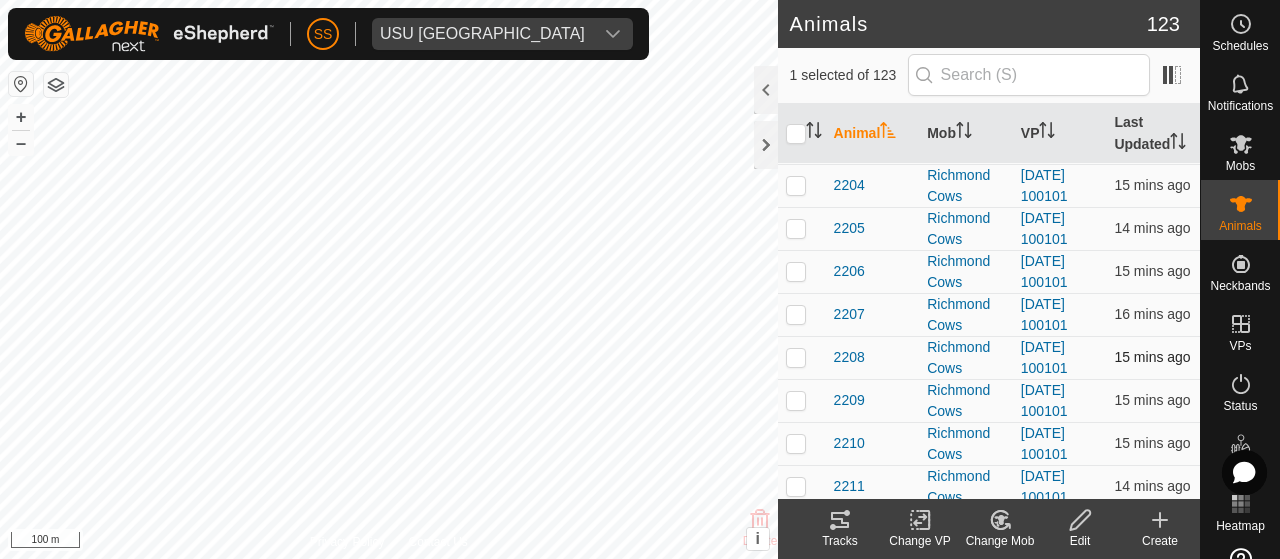 click at bounding box center [796, 357] 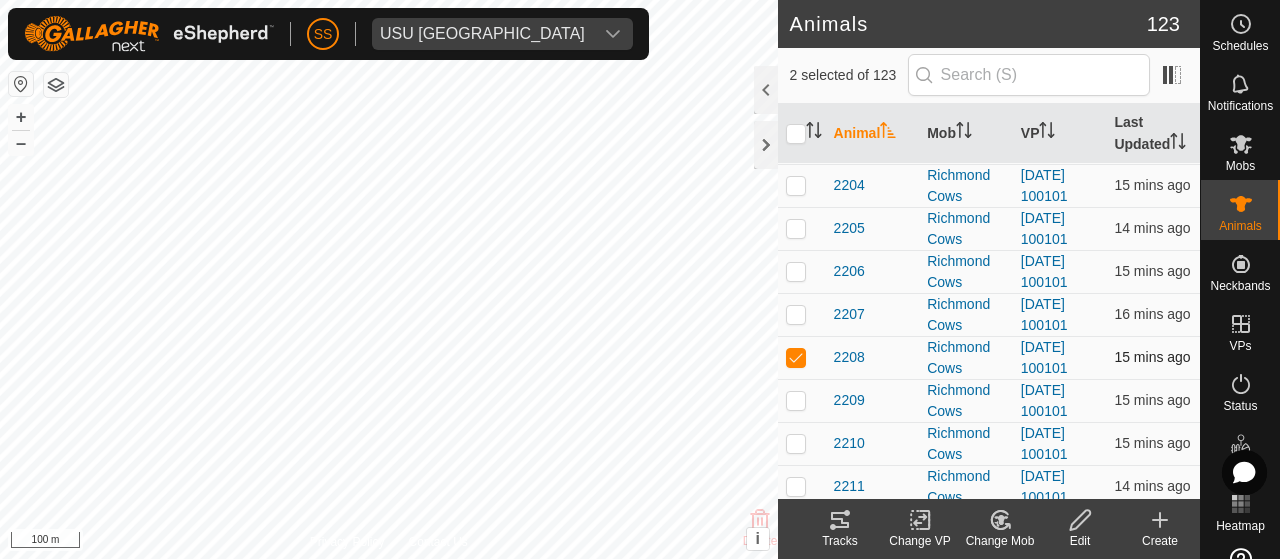 click at bounding box center [796, 357] 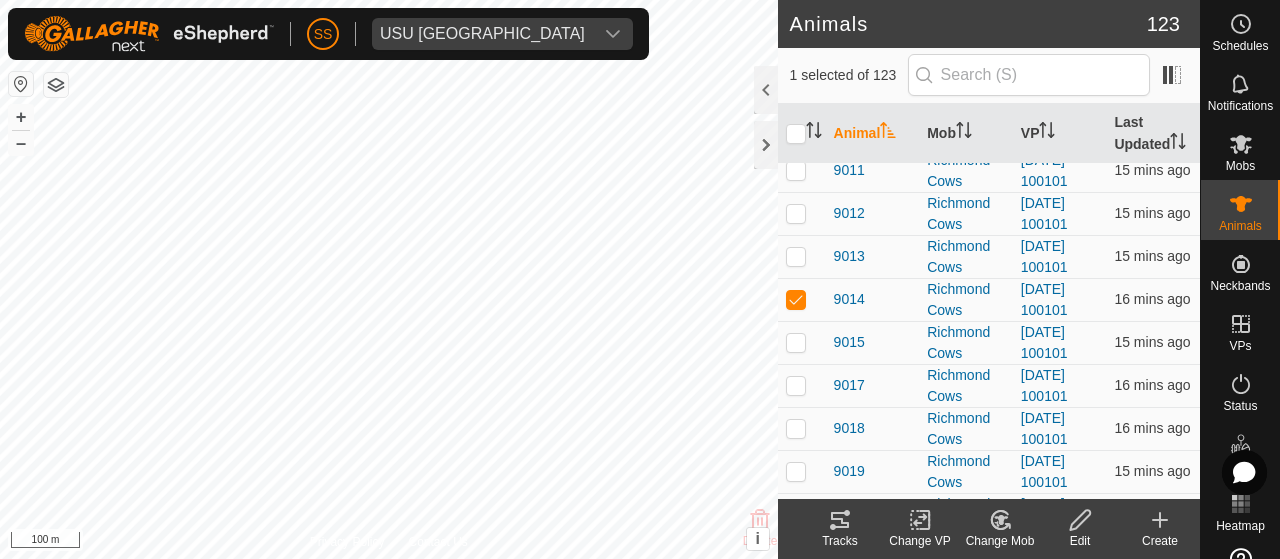 scroll, scrollTop: 4803, scrollLeft: 0, axis: vertical 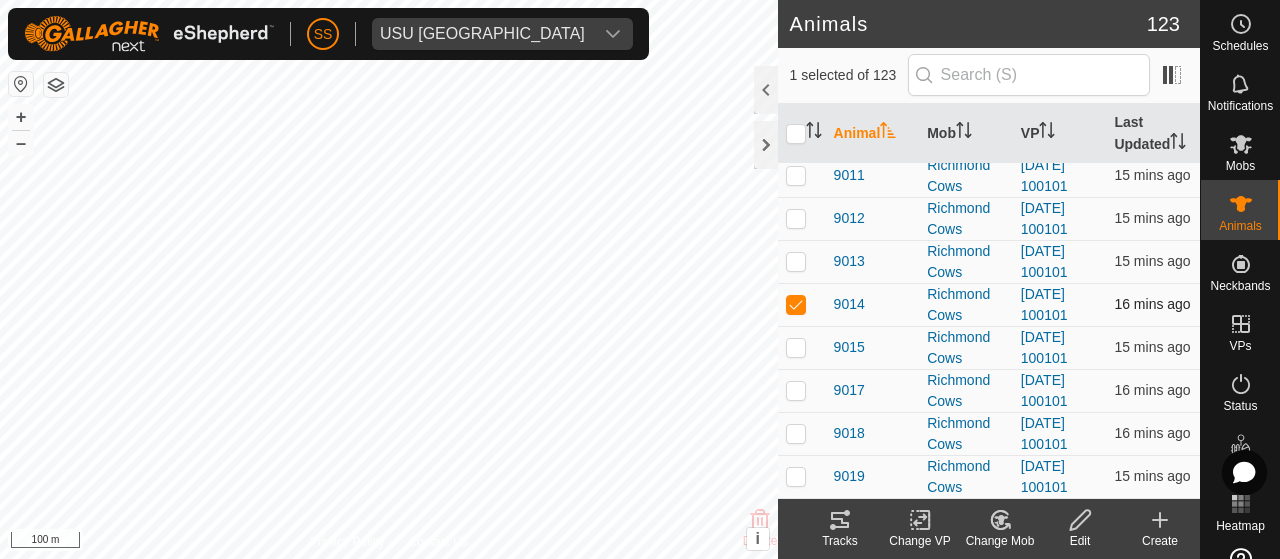 click at bounding box center [796, 304] 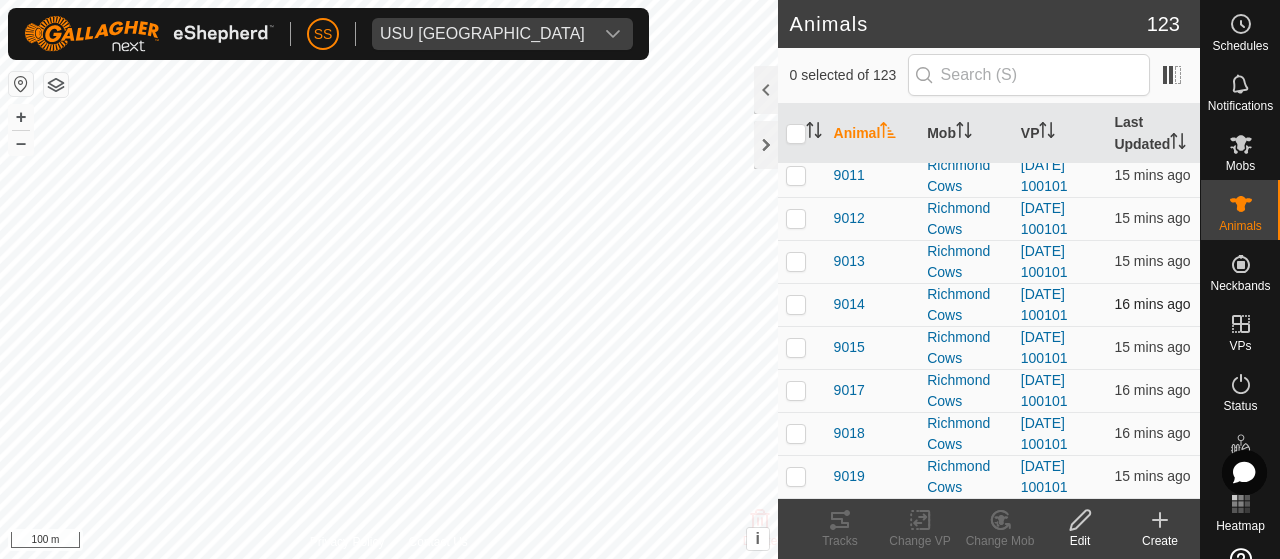 click at bounding box center (796, 304) 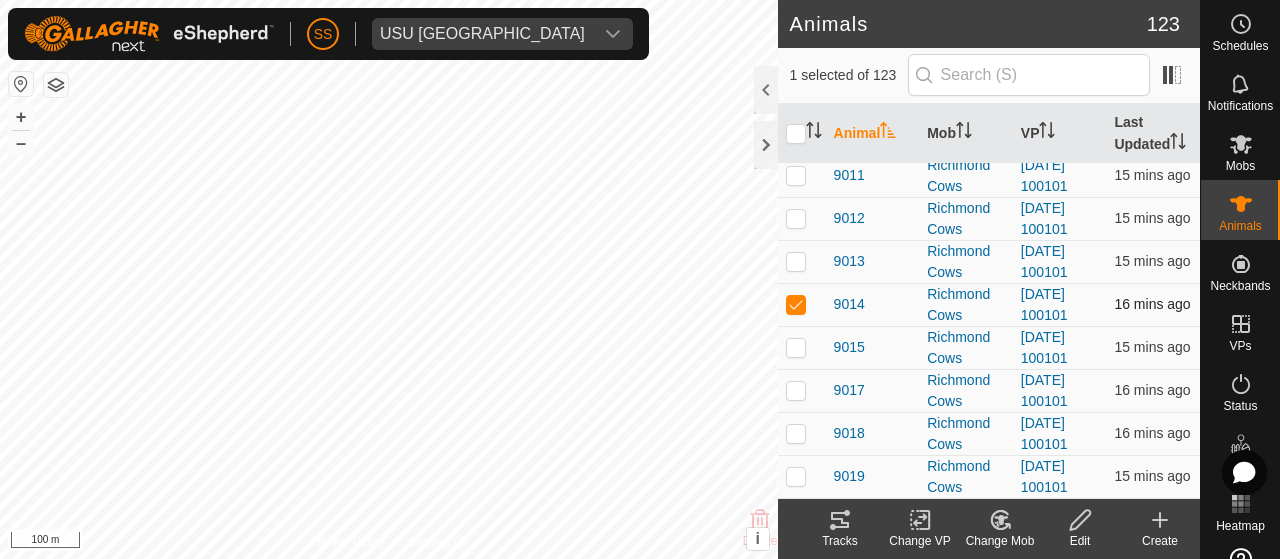 click at bounding box center (796, 304) 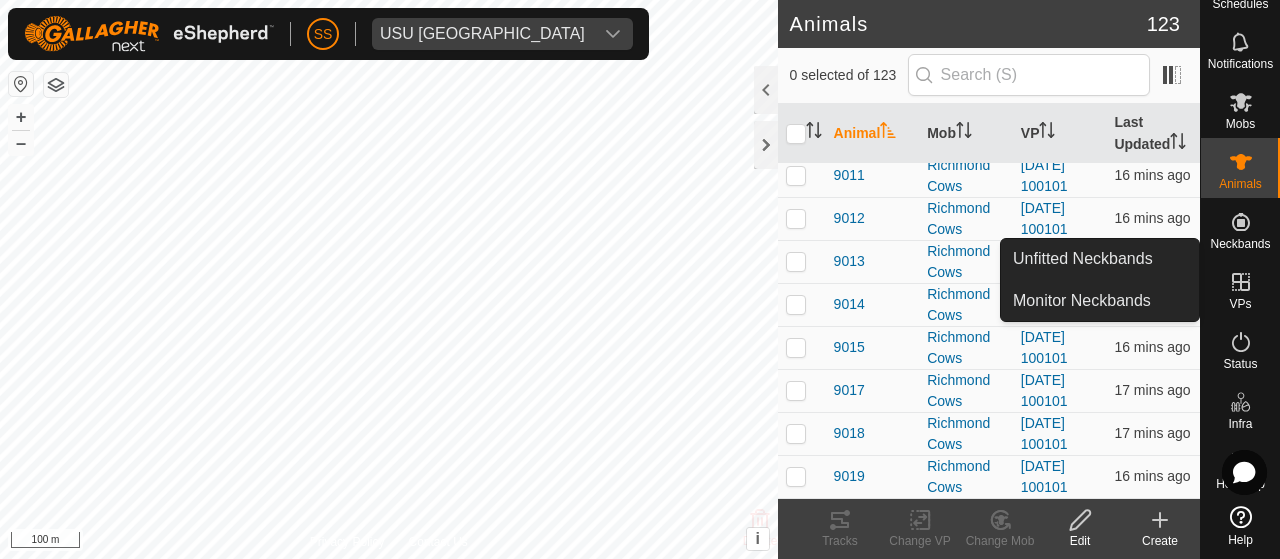 scroll, scrollTop: 0, scrollLeft: 0, axis: both 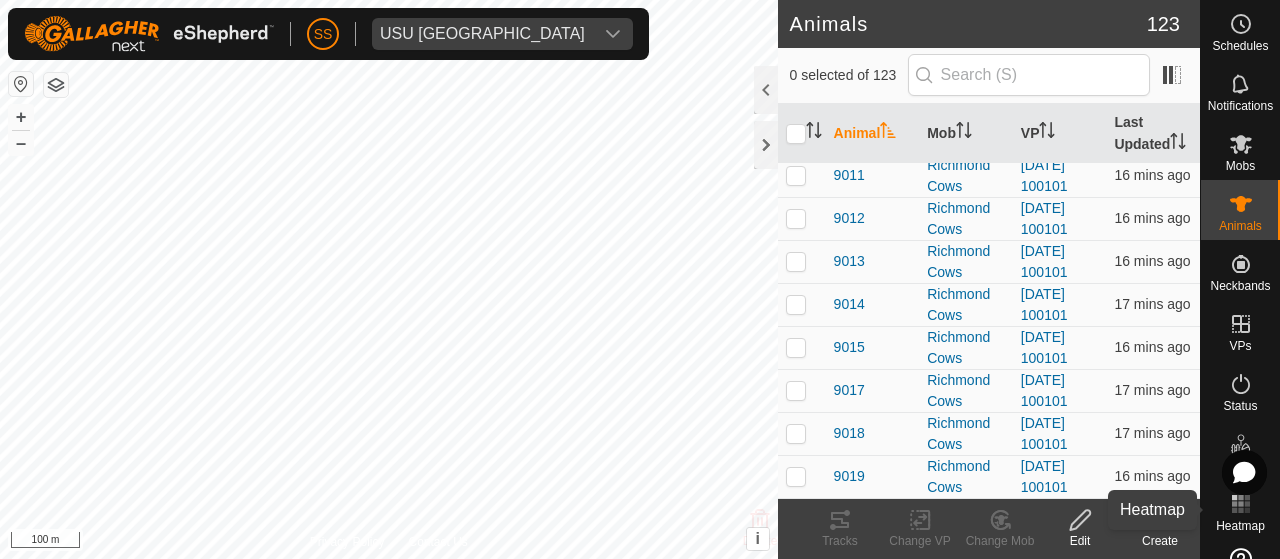 click 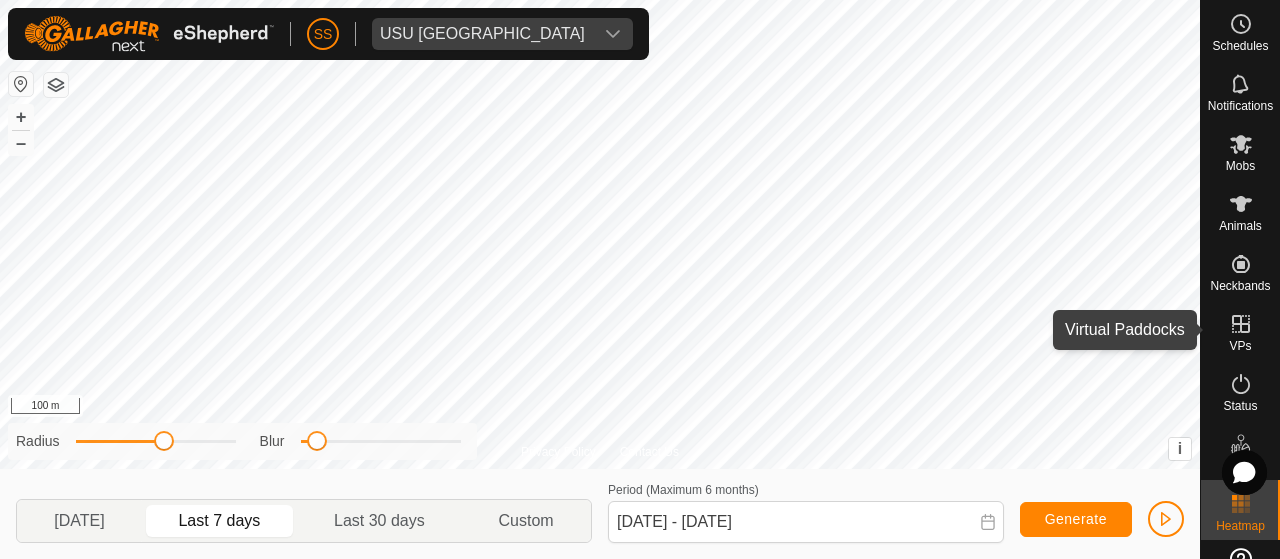 click 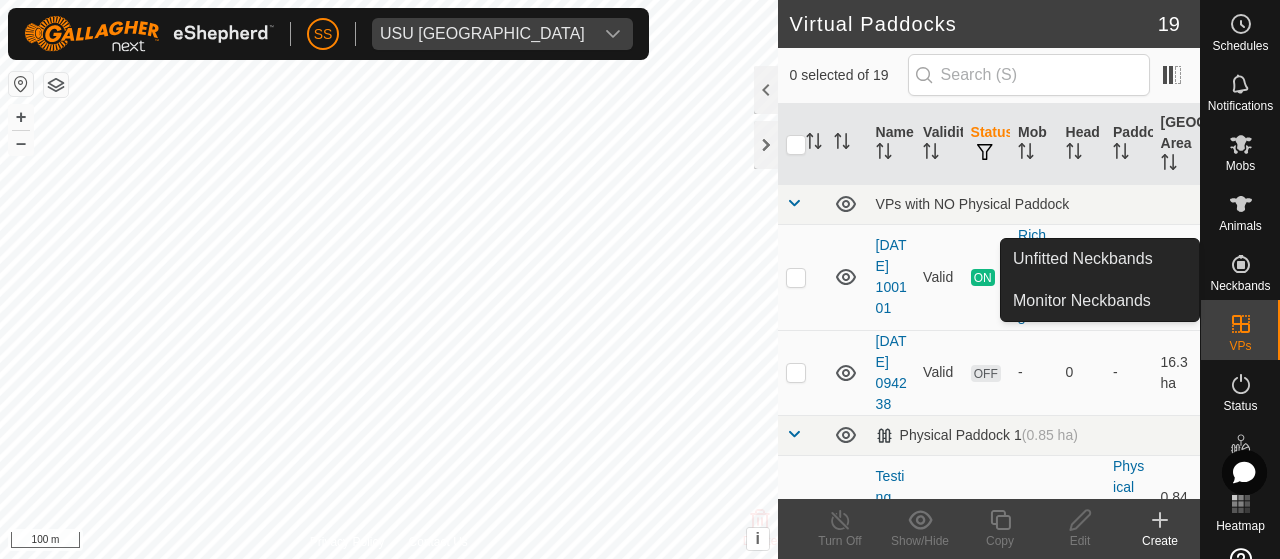 click 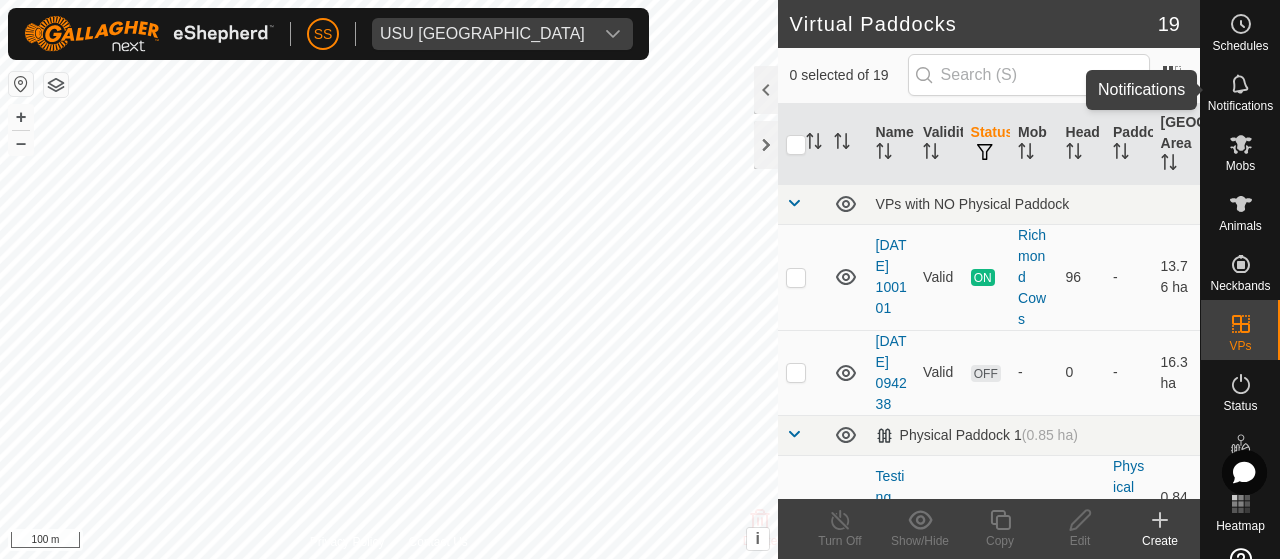 click on "Notifications" at bounding box center [1240, 106] 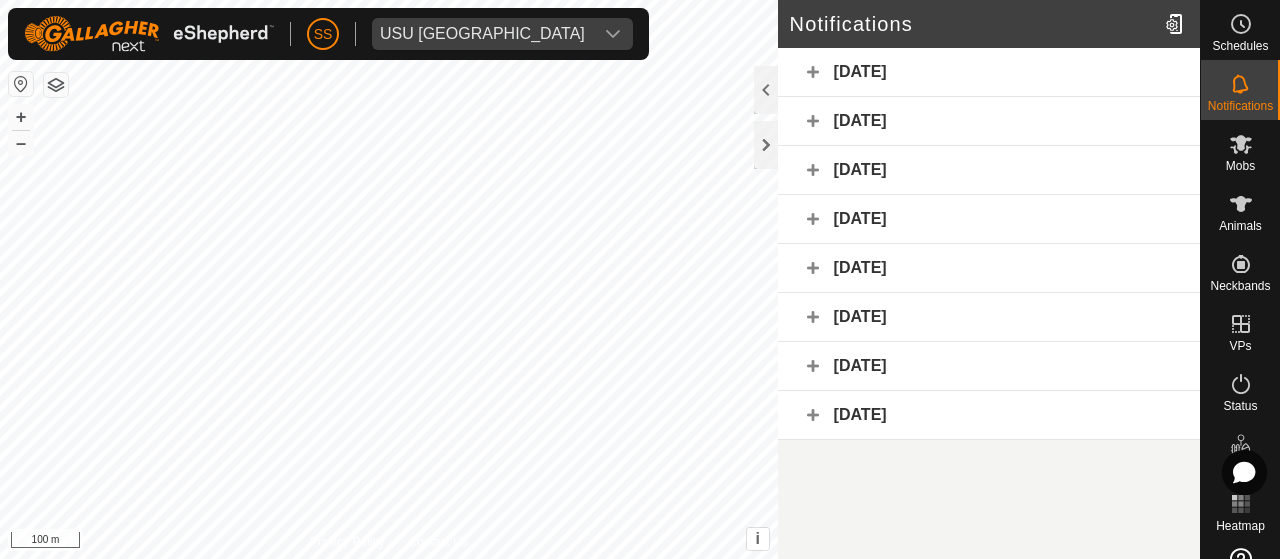 click on "[DATE]" 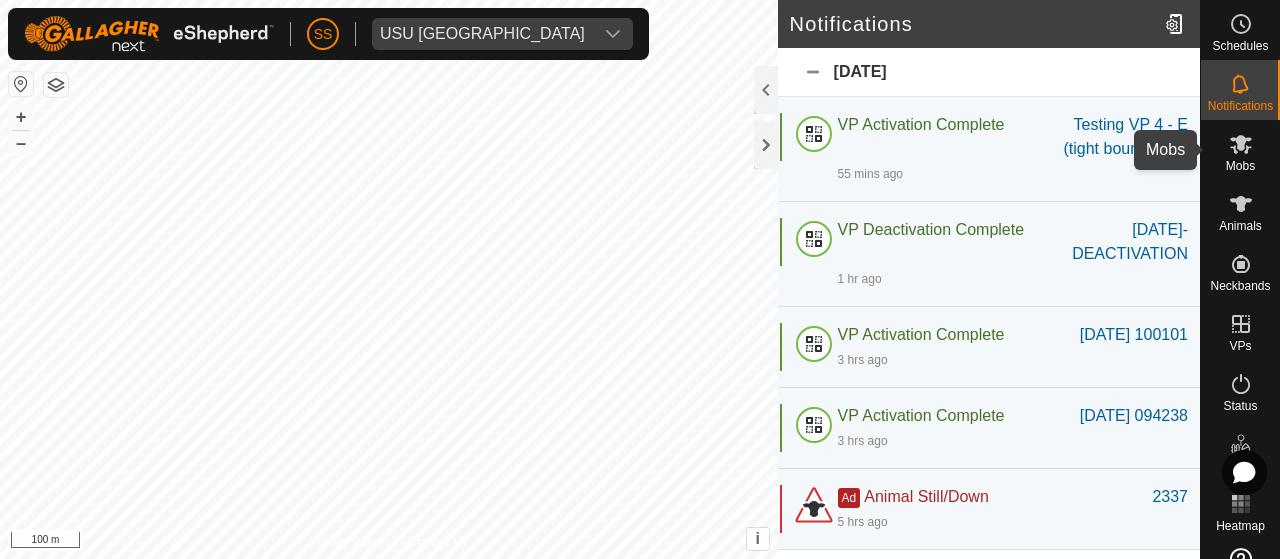 click on "Mobs" at bounding box center (1240, 166) 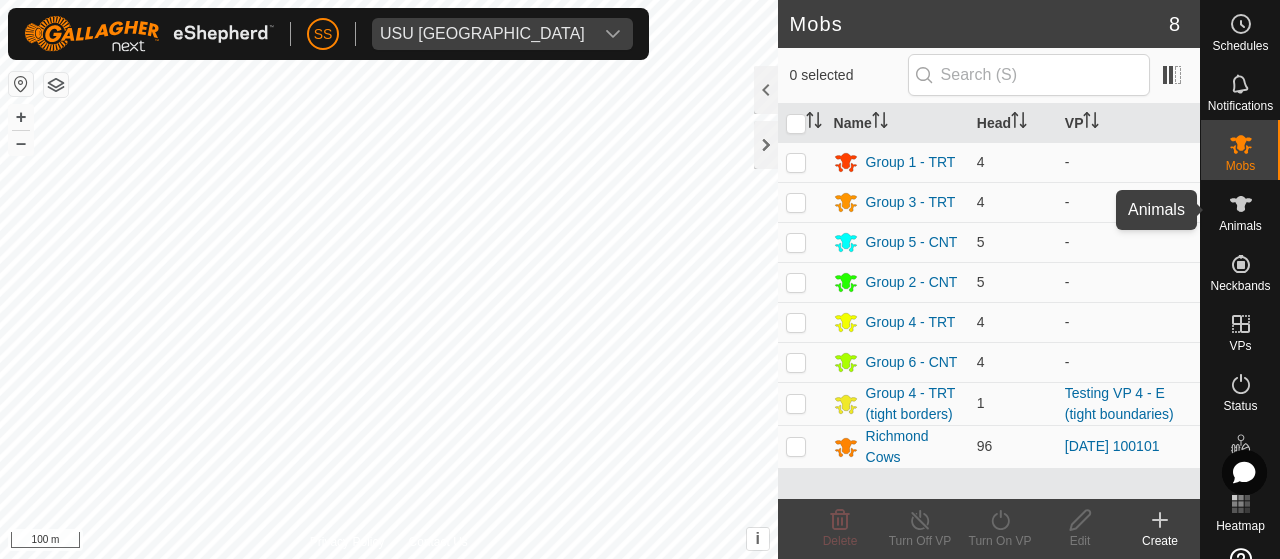 click on "Animals" at bounding box center (1240, 226) 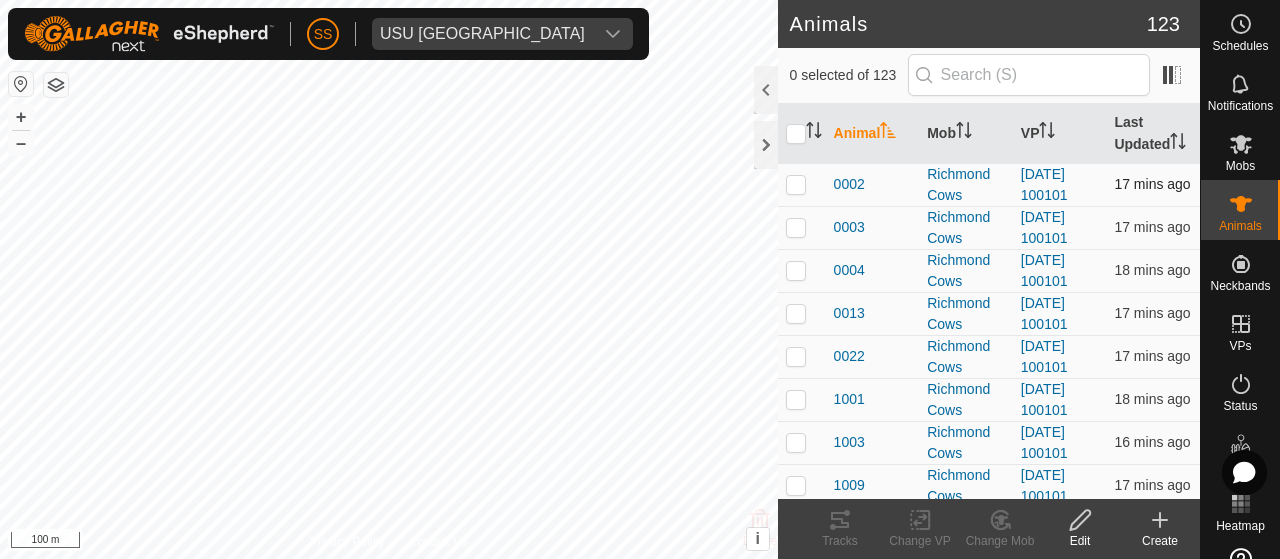 click at bounding box center [796, 184] 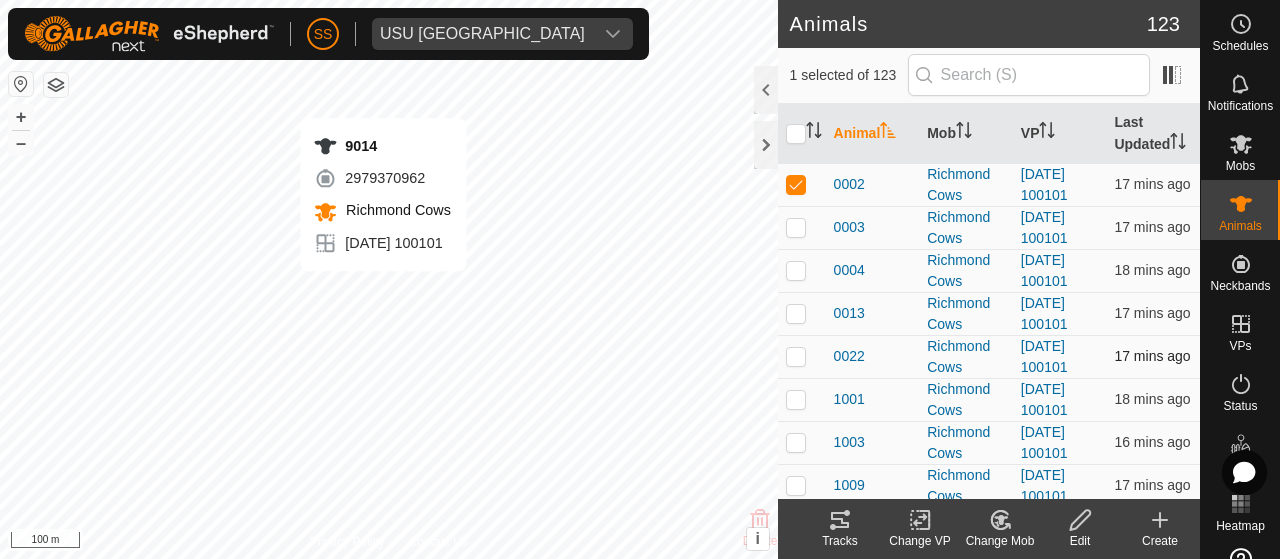 checkbox on "false" 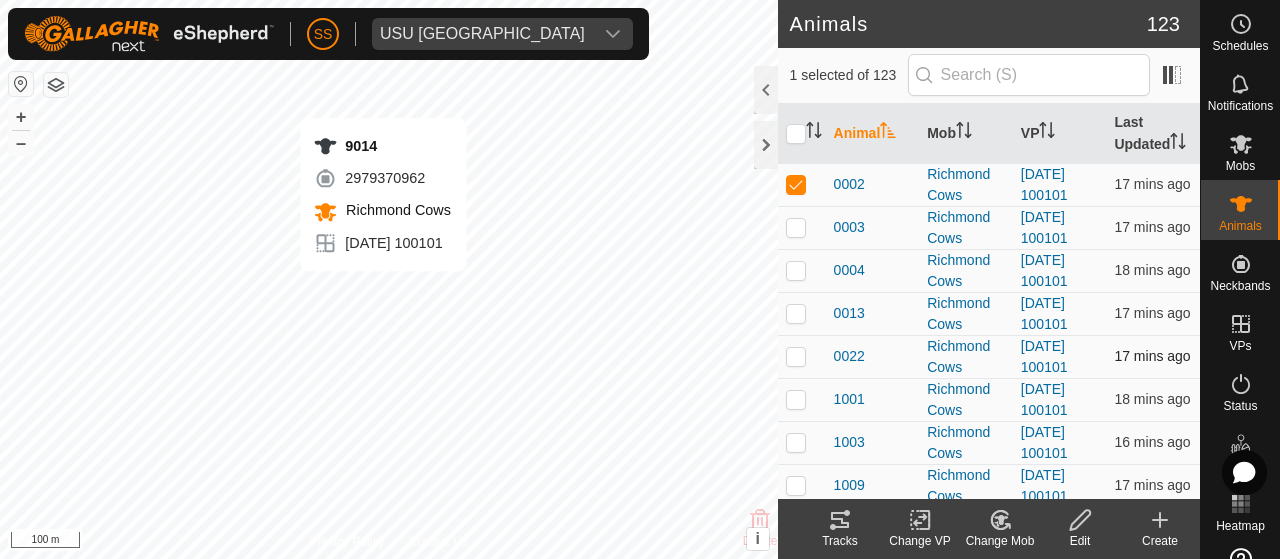 checkbox on "true" 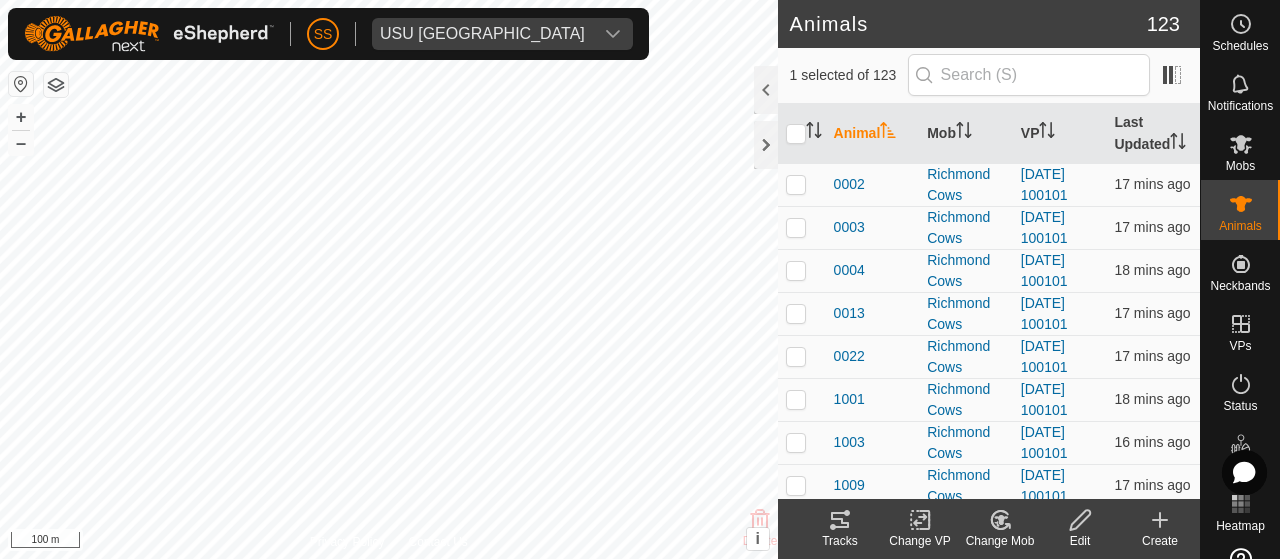click 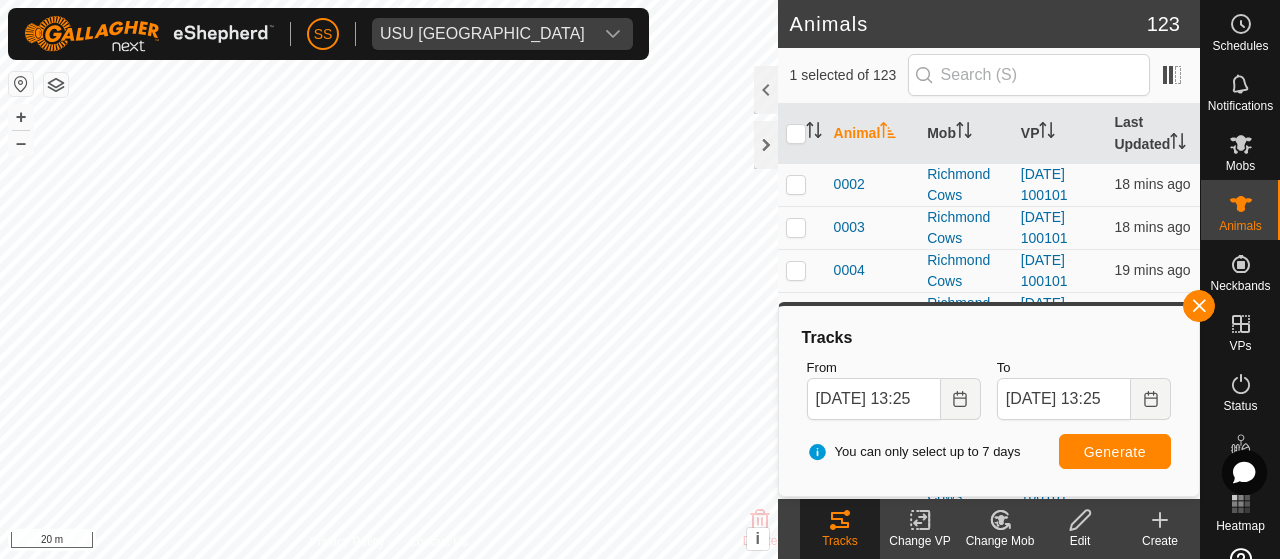 click on "SS USU South Farm Schedules Notifications Mobs Animals Neckbands VPs Status Infra Heatmap Help Animals 123  1 selected of 123   Animal   Mob   VP   Last Updated   0002   Richmond Cows  [DATE] 100101  18 mins ago  0003   [GEOGRAPHIC_DATA] Cows  [DATE] 100101  18 mins ago  0004   [GEOGRAPHIC_DATA] Cows  [DATE] 100101  19 mins ago  0013   [GEOGRAPHIC_DATA] Cows  [DATE] 100101  18 mins ago  0022   [GEOGRAPHIC_DATA] Cows  [DATE] 100101  18 mins ago  1001   Richmond Cows  [DATE] 100101  19 mins ago  1003   [GEOGRAPHIC_DATA] Cows  [DATE] 100101  17 mins ago  1009   Richmond Cows  [DATE] 100101  18 mins ago  1013   [GEOGRAPHIC_DATA] Cows  [DATE] 100101  17 mins ago  [GEOGRAPHIC_DATA]  [DATE] 100101  18 mins ago  1019   [GEOGRAPHIC_DATA] Cows  [DATE] 100101  33 mins ago  1054   [GEOGRAPHIC_DATA] Cows  [DATE] 100101  18 mins ago  1115   [GEOGRAPHIC_DATA] Cows  [DATE] 100101  18 mins ago  1150   [GEOGRAPHIC_DATA] Cows  [DATE] 100101  18 mins ago  [GEOGRAPHIC_DATA]  [DATE] 100101  17 mins ago  [GEOGRAPHIC_DATA]  [DATE] 100101" at bounding box center [640, 279] 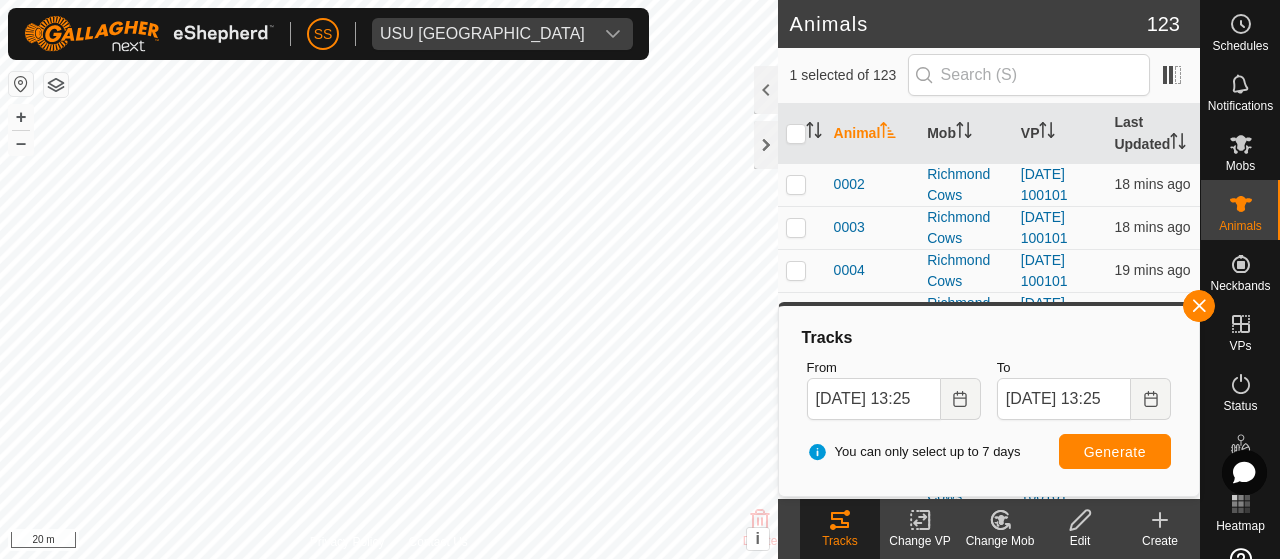 click on "SS USU South Farm Schedules Notifications Mobs Animals Neckbands VPs Status Infra Heatmap Help Animals 123  1 selected of 123   Animal   Mob   VP   Last Updated   0002   Richmond Cows  [DATE] 100101  18 mins ago  0003   [GEOGRAPHIC_DATA] Cows  [DATE] 100101  18 mins ago  0004   [GEOGRAPHIC_DATA] Cows  [DATE] 100101  19 mins ago  0013   [GEOGRAPHIC_DATA] Cows  [DATE] 100101  18 mins ago  0022   [GEOGRAPHIC_DATA] Cows  [DATE] 100101  18 mins ago  1001   Richmond Cows  [DATE] 100101  19 mins ago  1003   [GEOGRAPHIC_DATA] Cows  [DATE] 100101  17 mins ago  1009   Richmond Cows  [DATE] 100101  18 mins ago  1013   [GEOGRAPHIC_DATA] Cows  [DATE] 100101  17 mins ago  [GEOGRAPHIC_DATA]  [DATE] 100101  18 mins ago  1019   [GEOGRAPHIC_DATA] Cows  [DATE] 100101  33 mins ago  1054   [GEOGRAPHIC_DATA] Cows  [DATE] 100101  18 mins ago  1115   [GEOGRAPHIC_DATA] Cows  [DATE] 100101  18 mins ago  1150   [GEOGRAPHIC_DATA] Cows  [DATE] 100101  18 mins ago  [GEOGRAPHIC_DATA]  [DATE] 100101  17 mins ago  [GEOGRAPHIC_DATA]  [DATE] 100101" at bounding box center (640, 279) 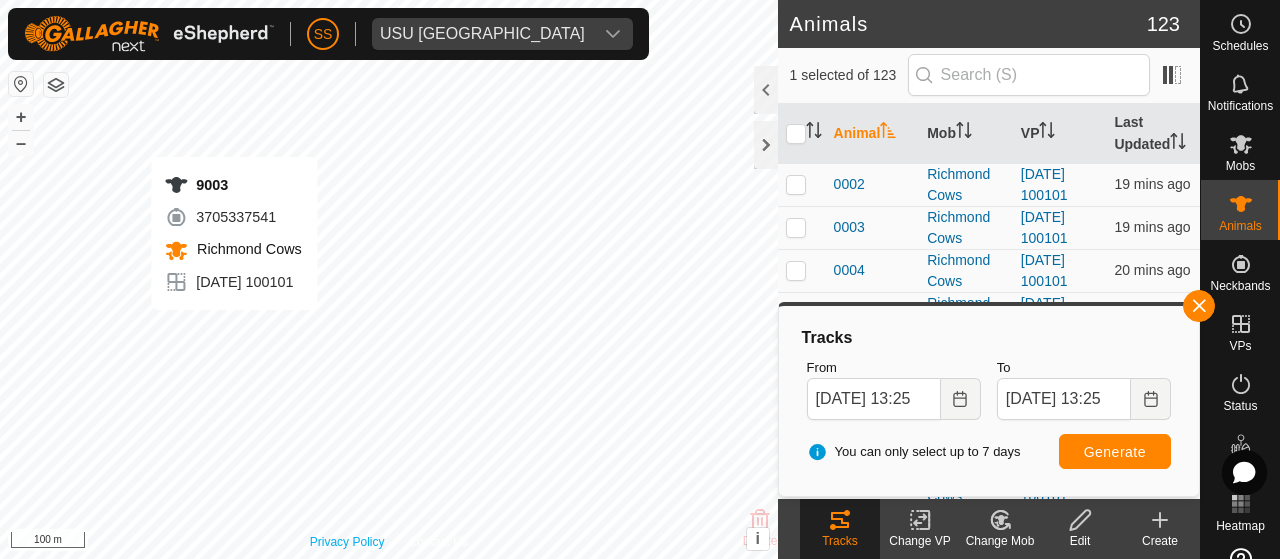 checkbox on "true" 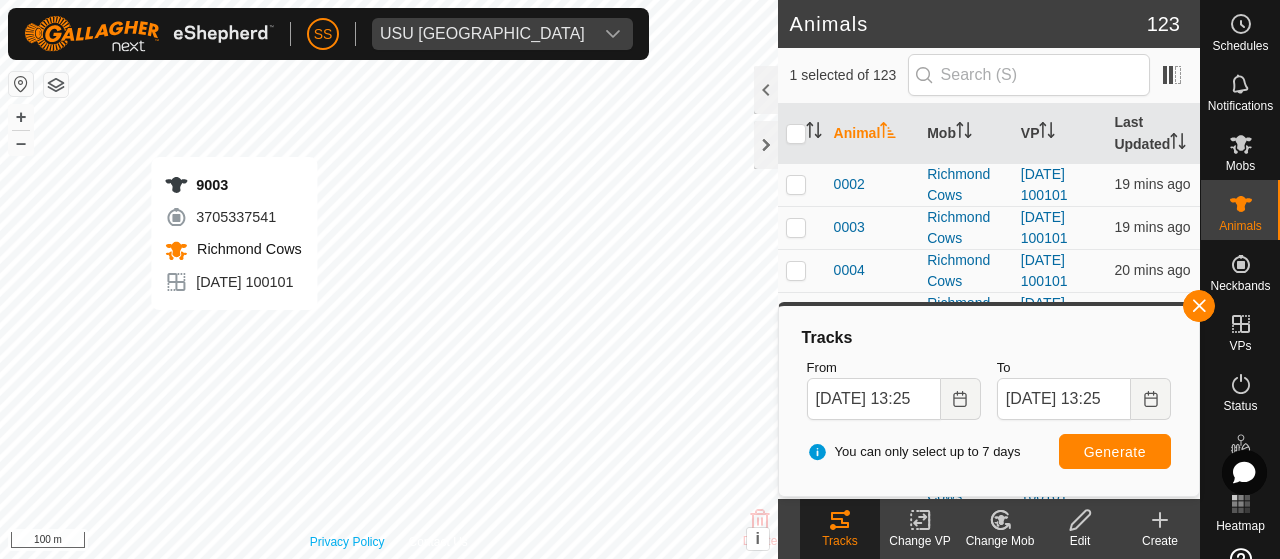 checkbox on "false" 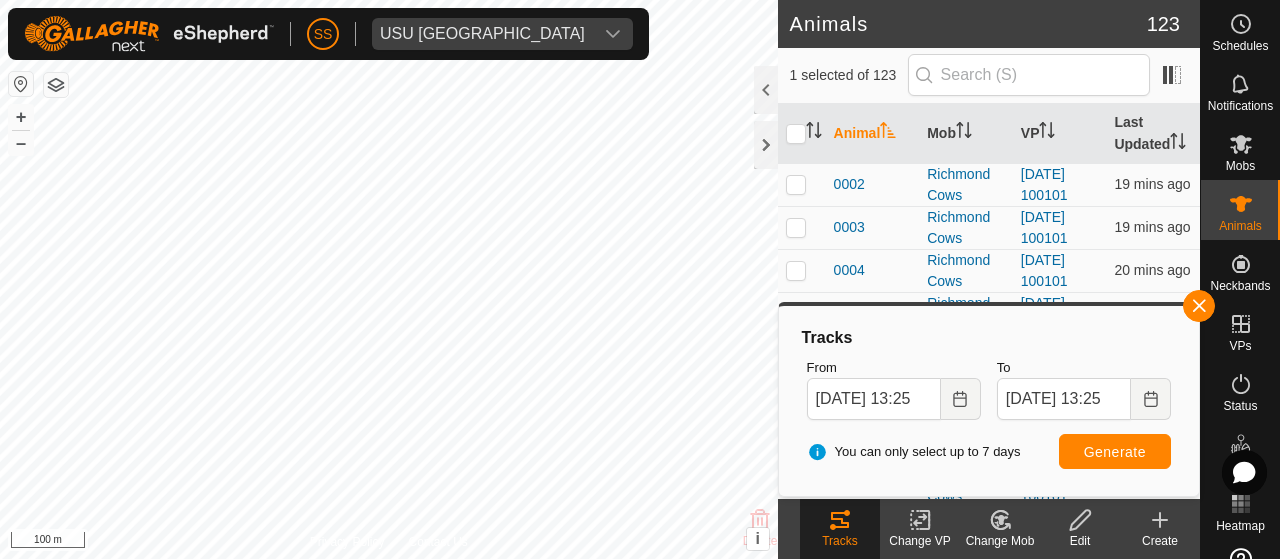 click 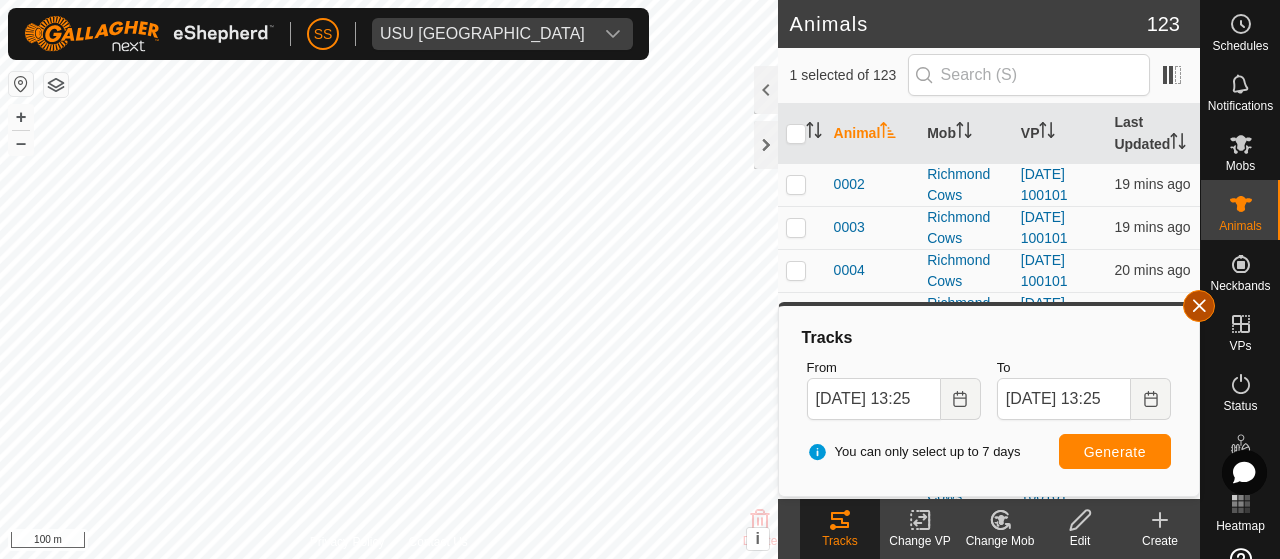 click at bounding box center [1199, 306] 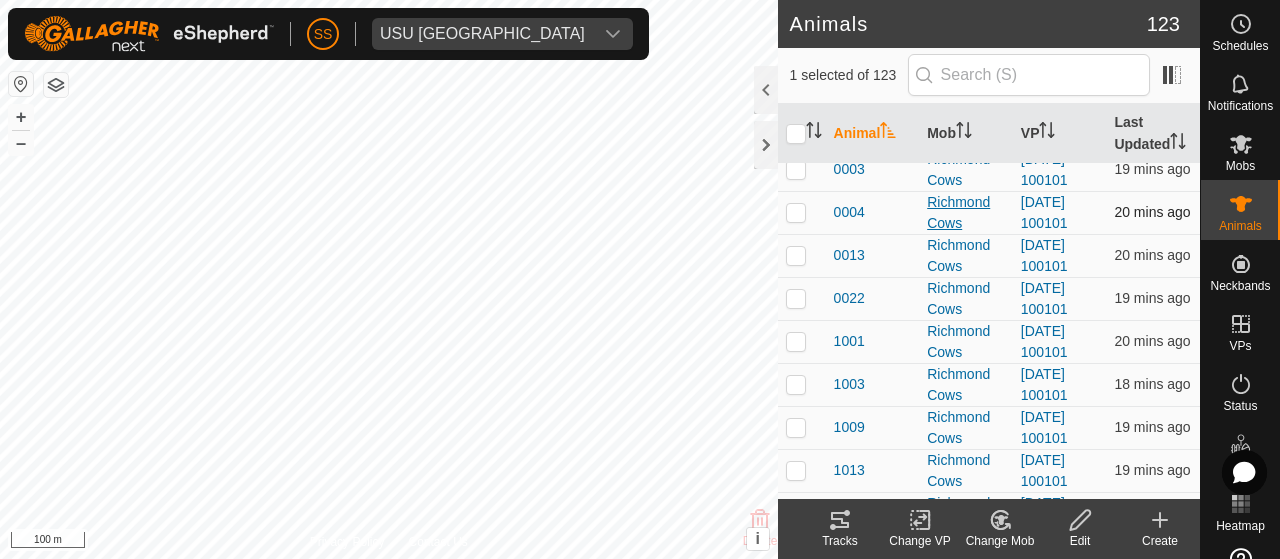 scroll, scrollTop: 60, scrollLeft: 0, axis: vertical 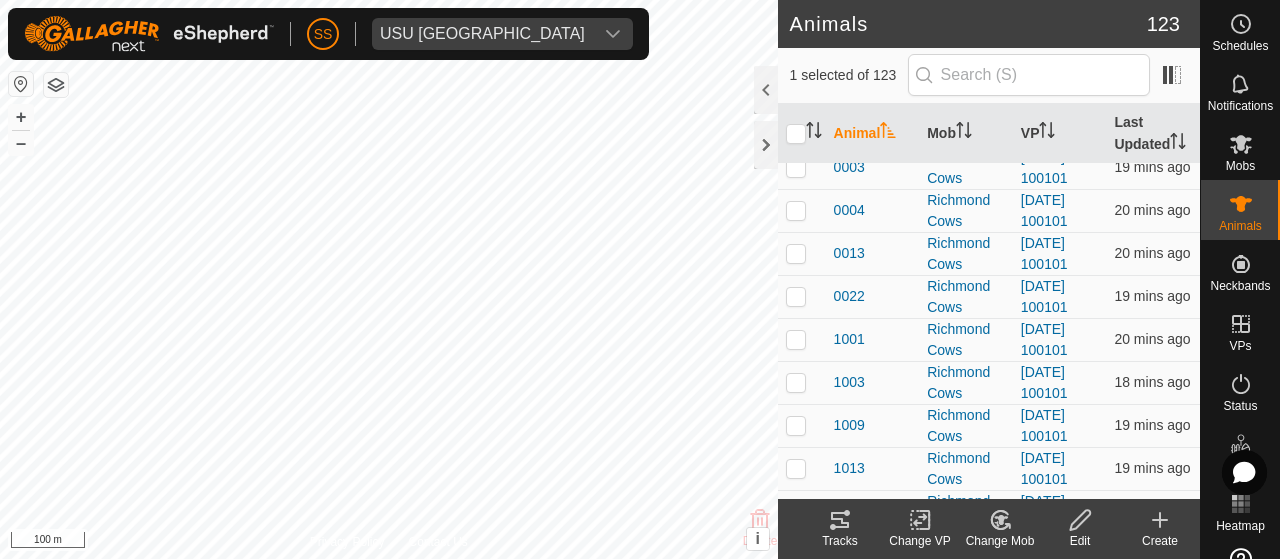click 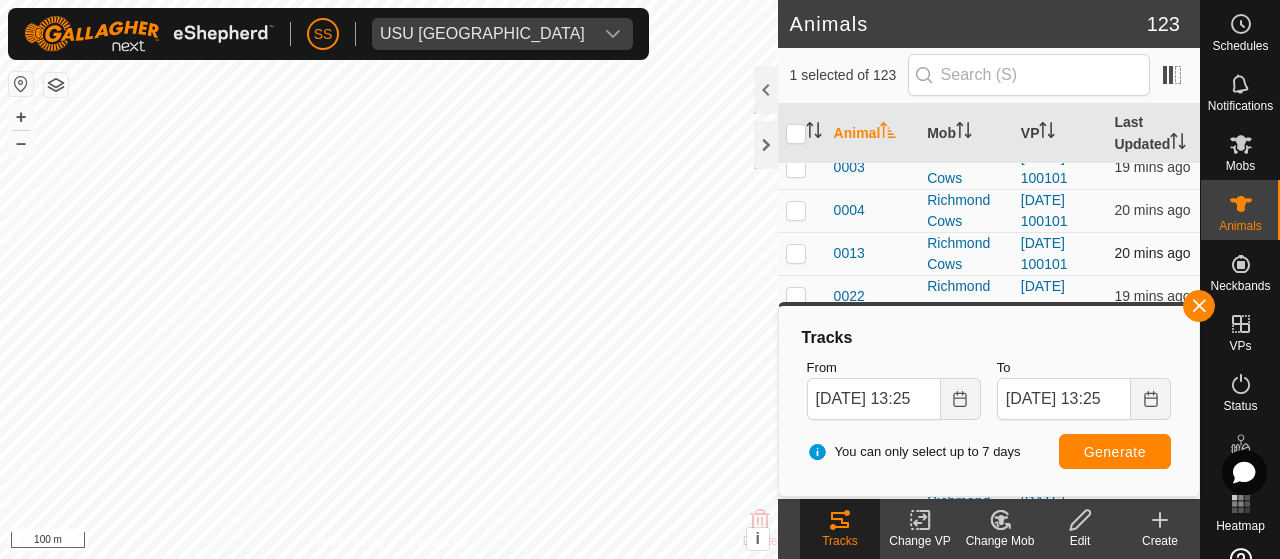 click at bounding box center (796, 253) 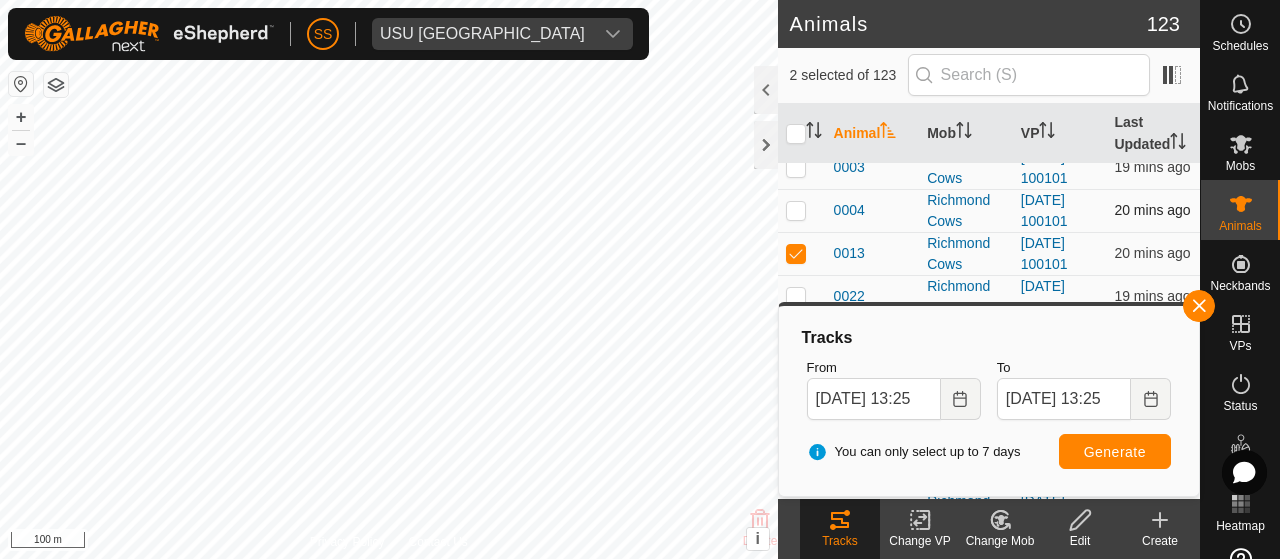 click at bounding box center (802, 210) 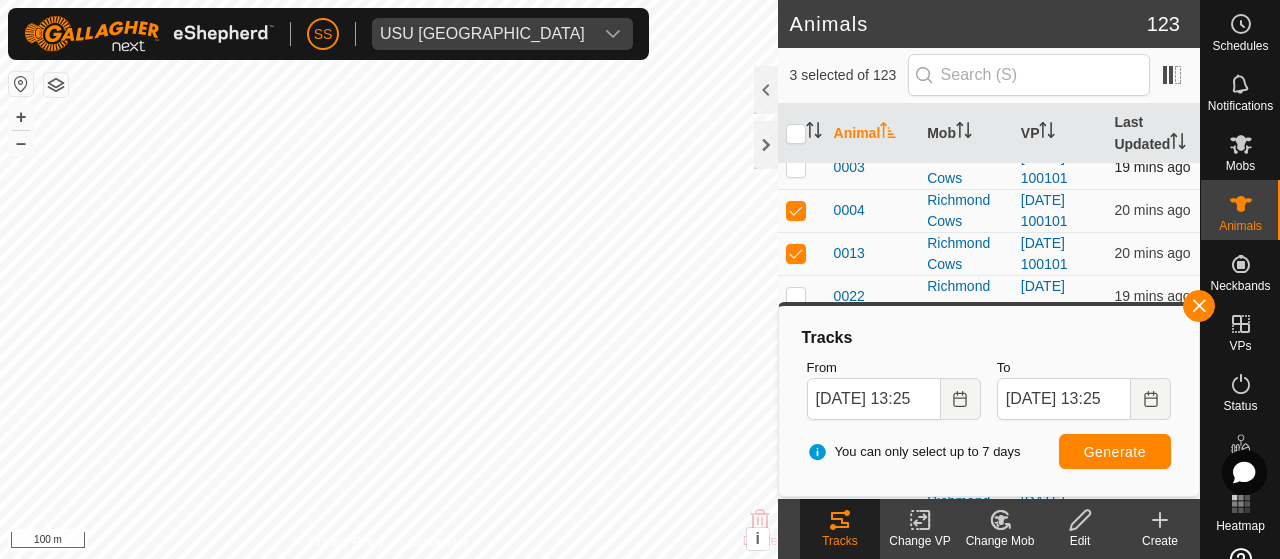click at bounding box center (796, 167) 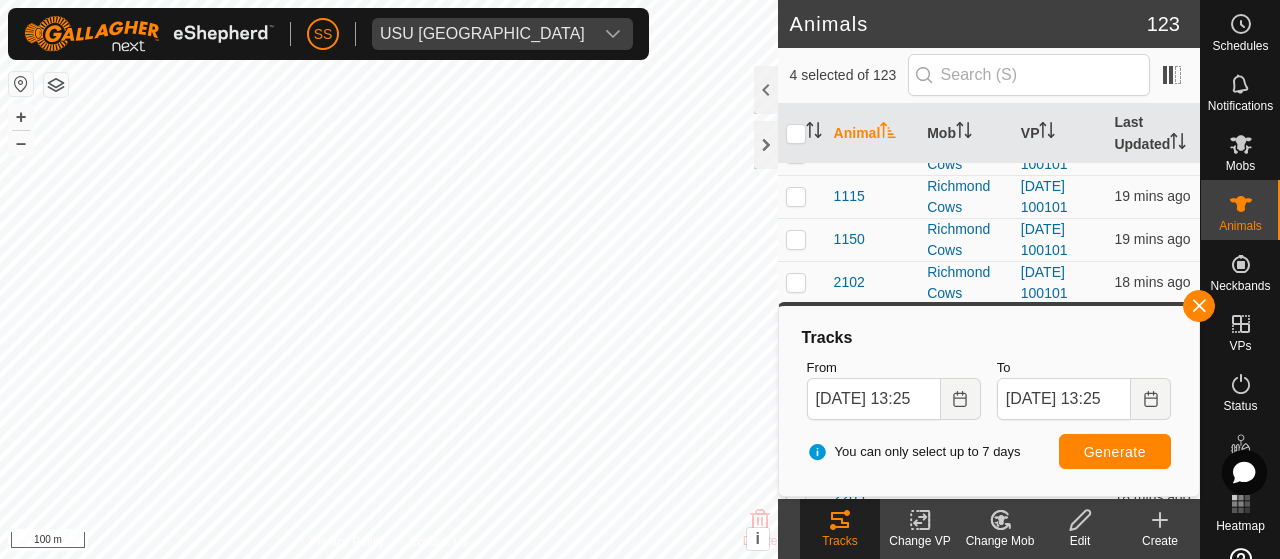 scroll, scrollTop: 429, scrollLeft: 0, axis: vertical 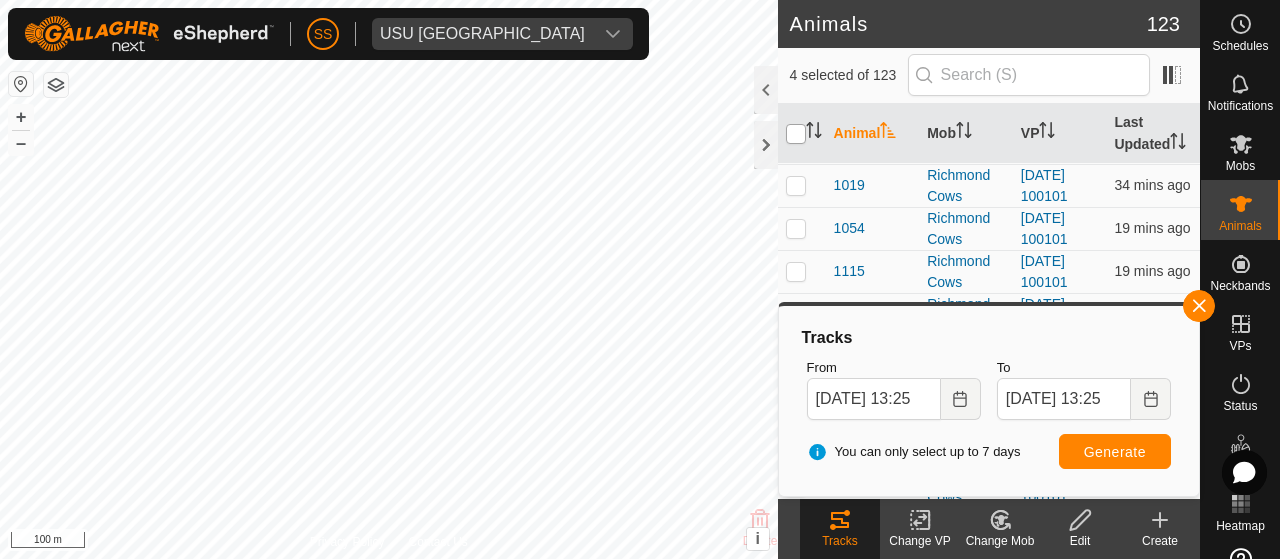 click at bounding box center [796, 134] 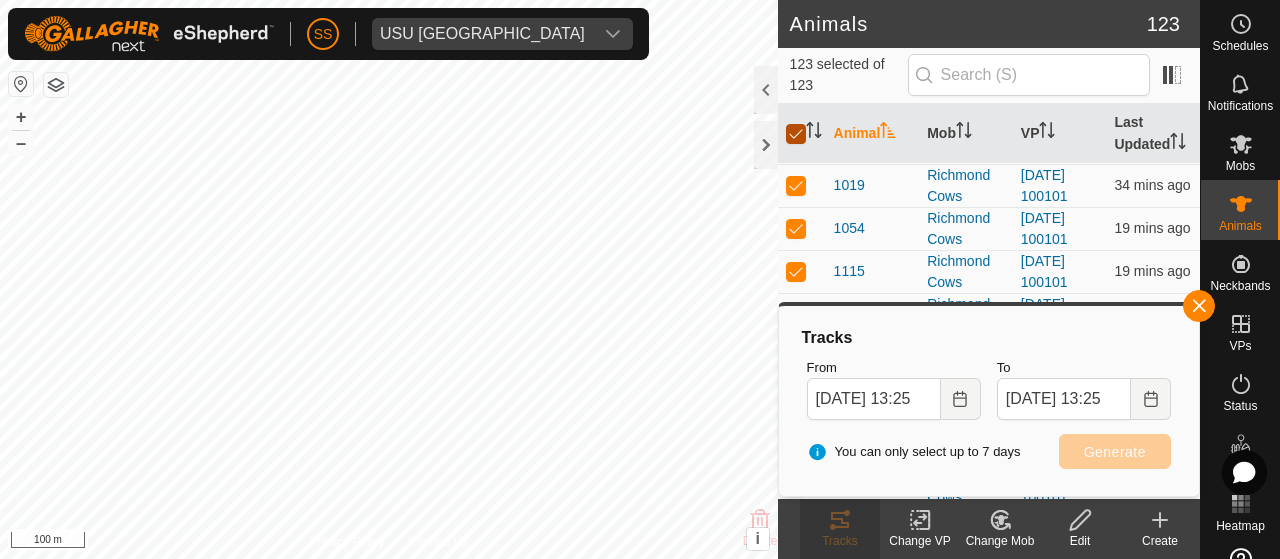 click at bounding box center [796, 134] 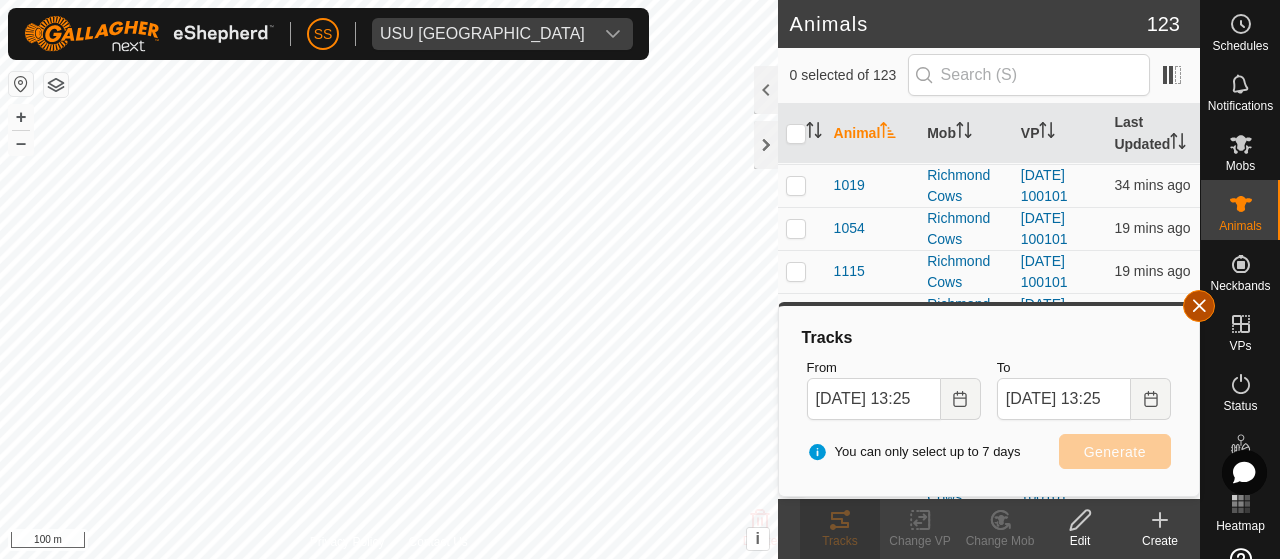 click at bounding box center (1199, 306) 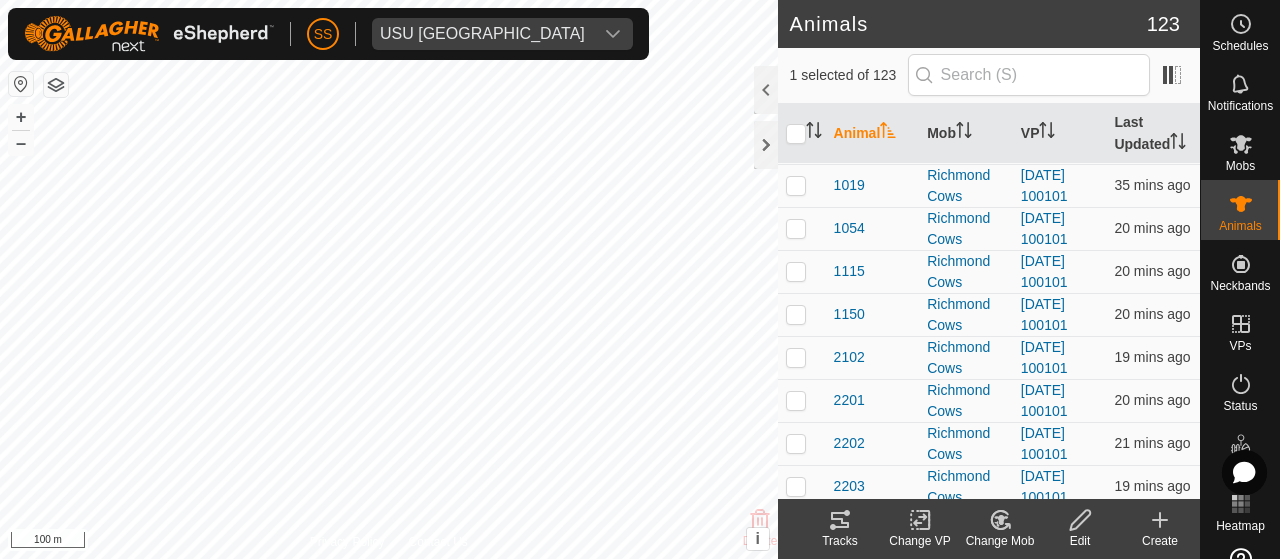 click 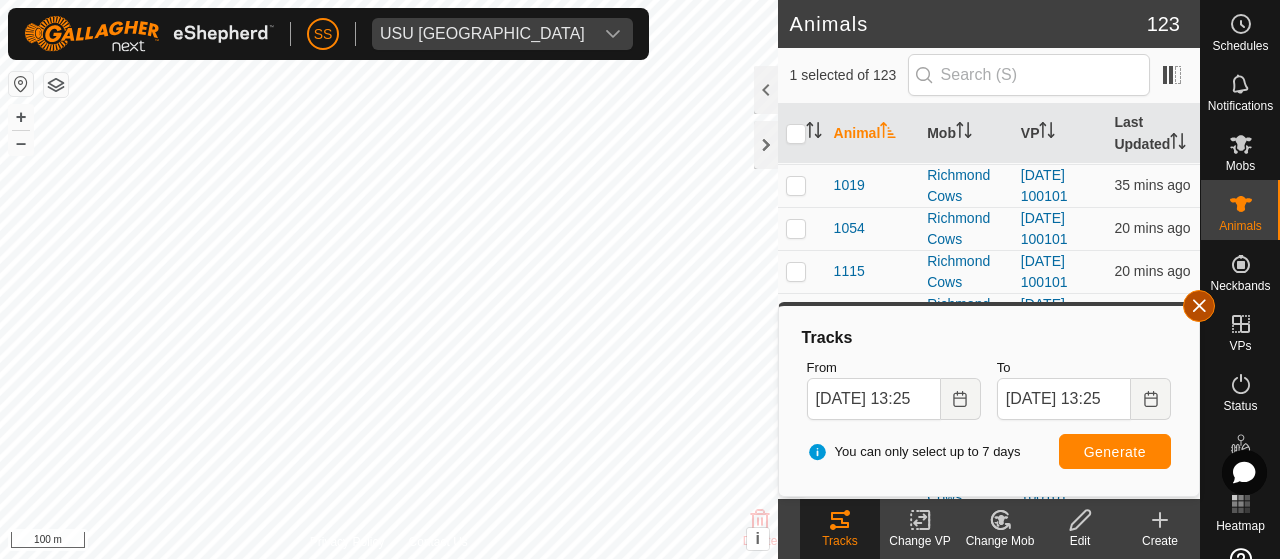 click at bounding box center (1199, 306) 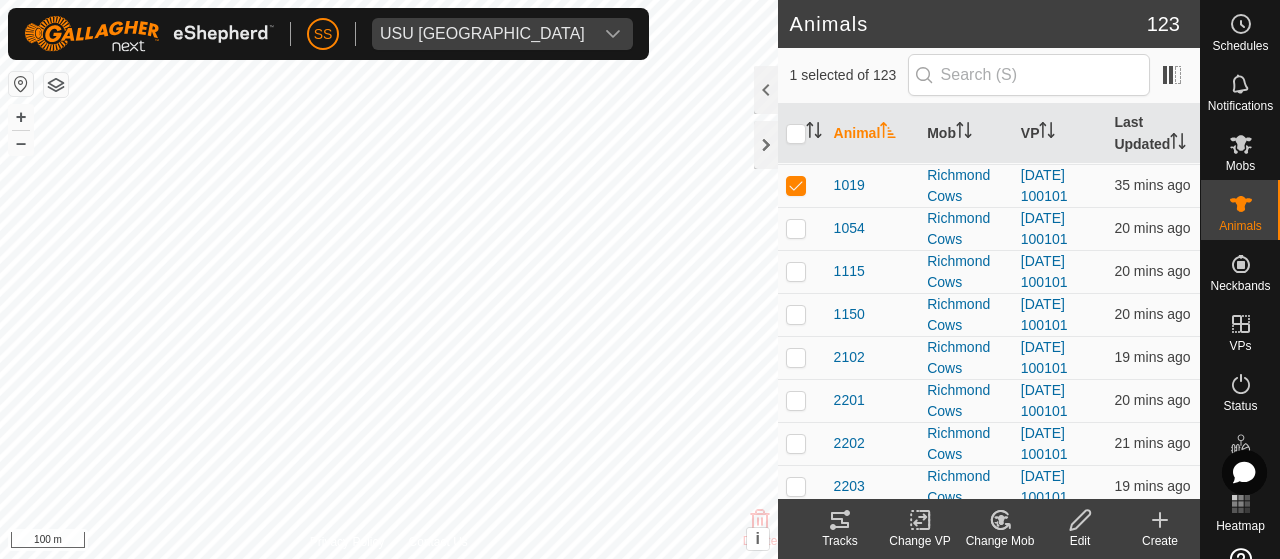 click 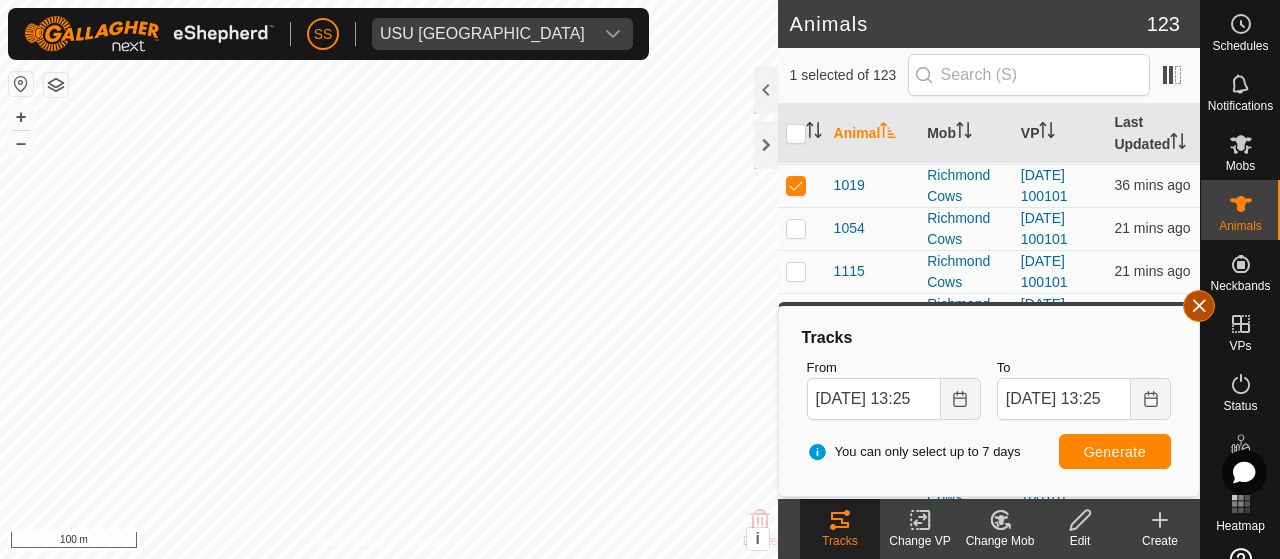 click at bounding box center (1199, 306) 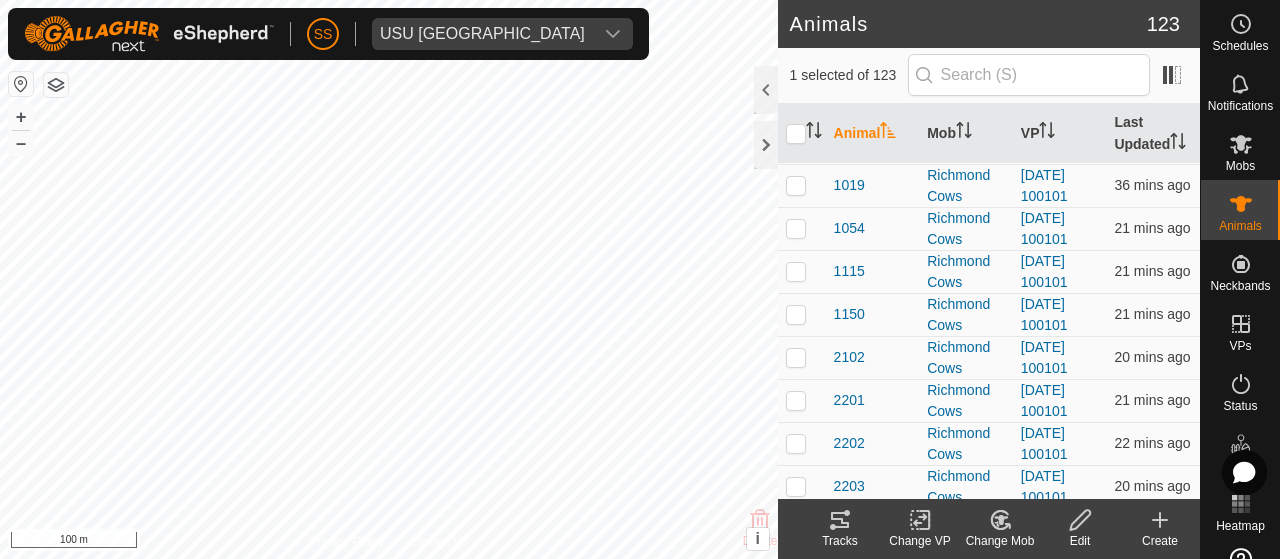 click 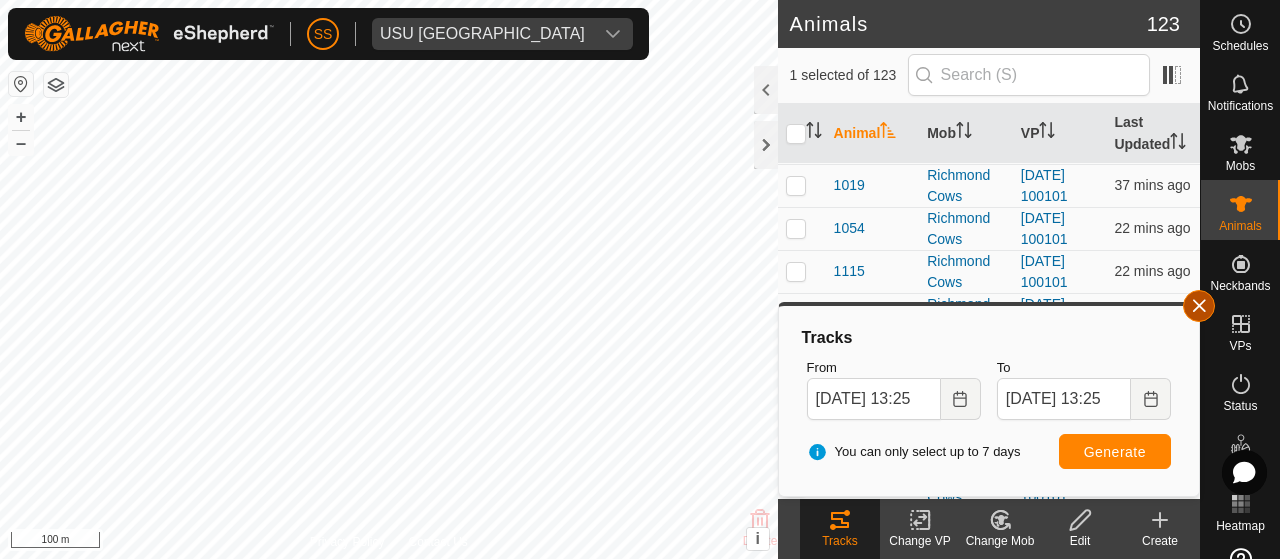 click at bounding box center (1199, 306) 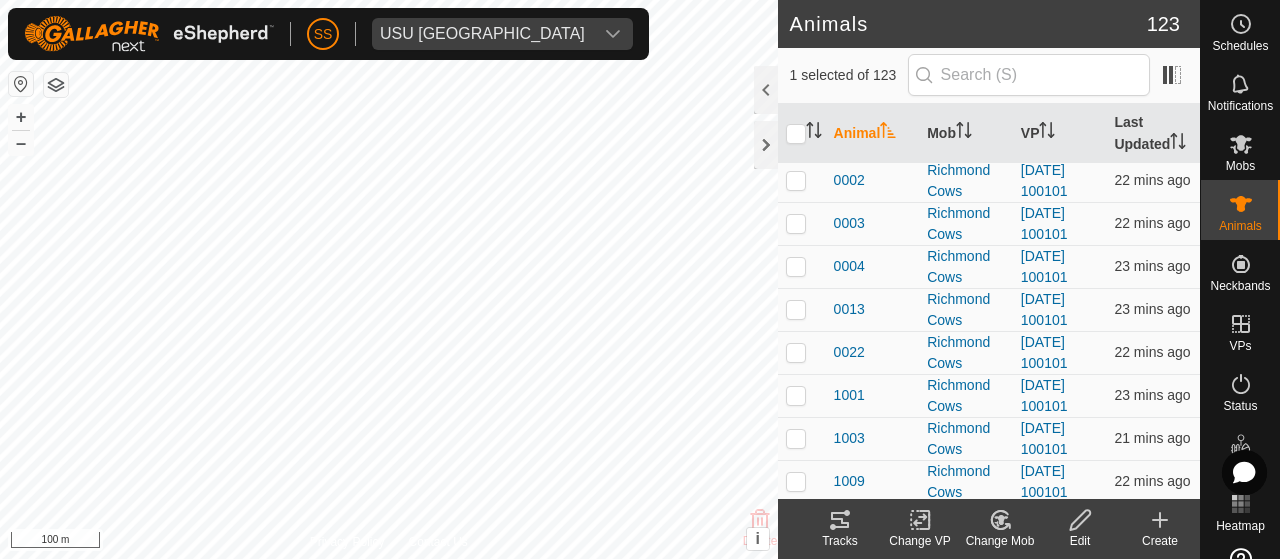 scroll, scrollTop: 0, scrollLeft: 0, axis: both 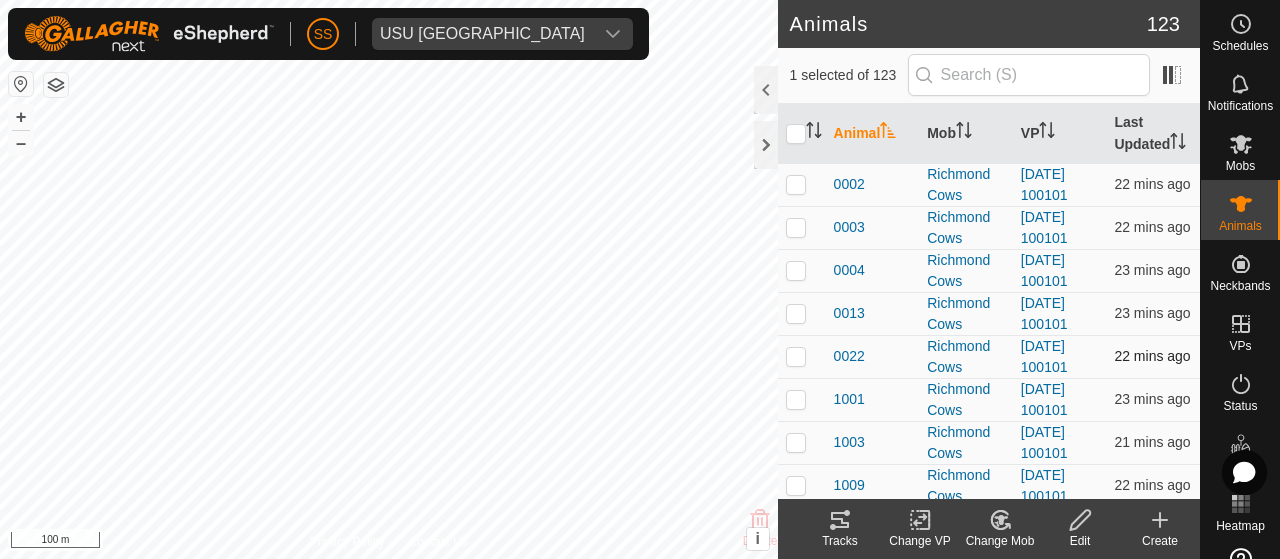 click at bounding box center (796, 356) 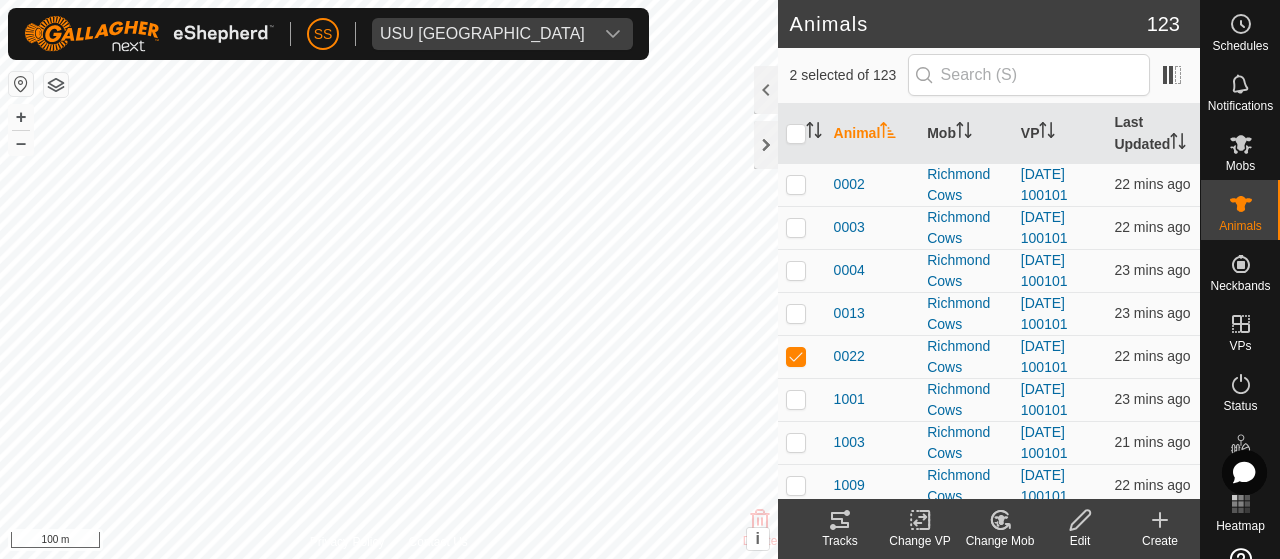 click 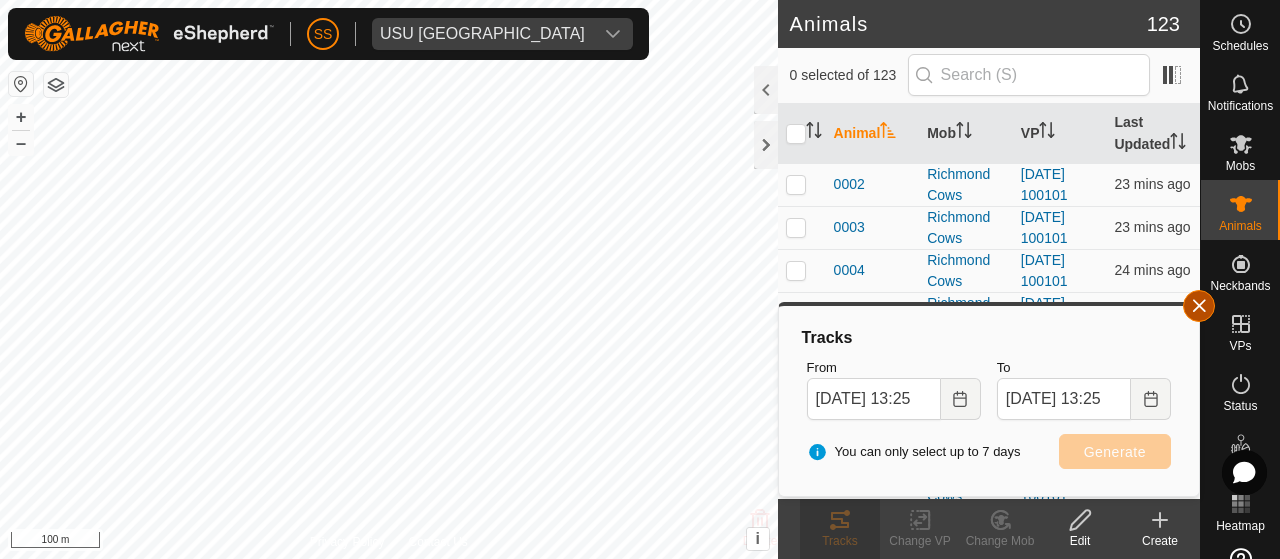 click at bounding box center (1199, 306) 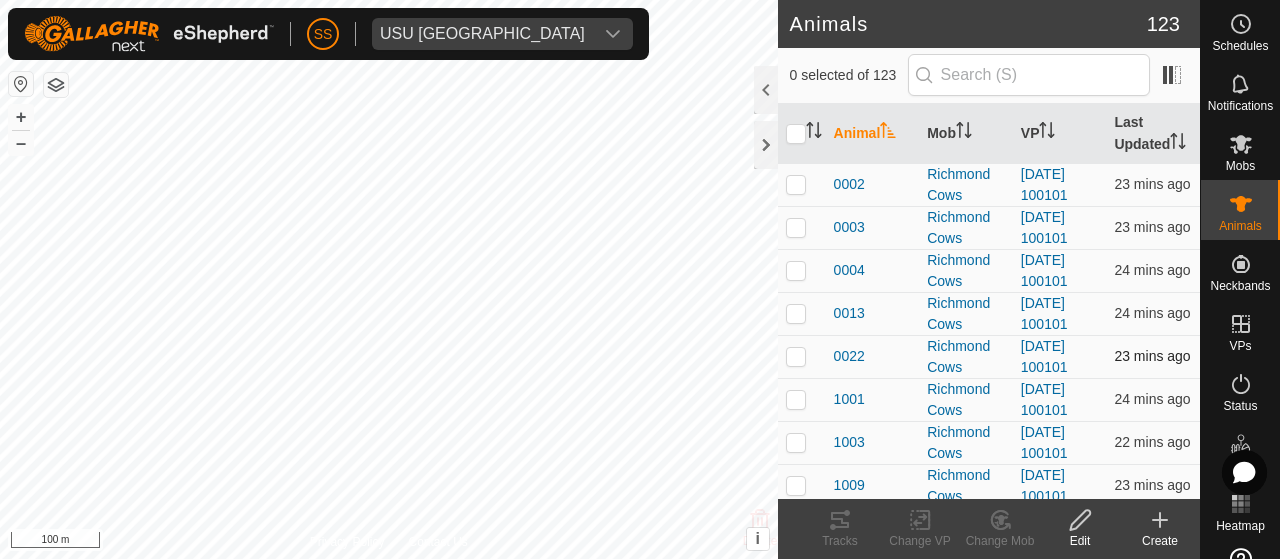 click at bounding box center (796, 356) 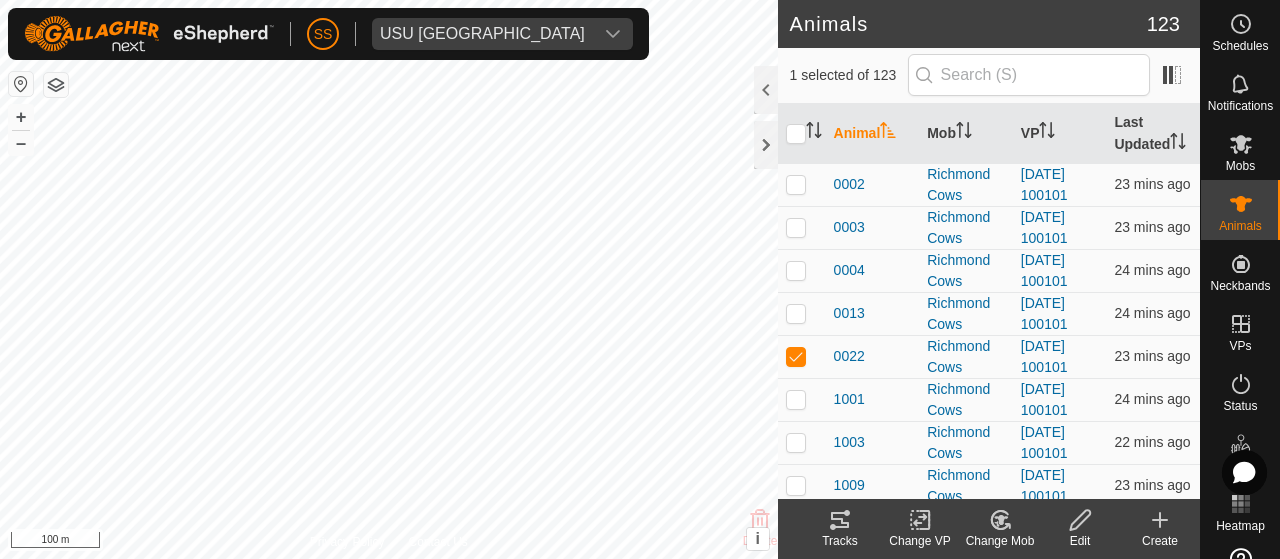click 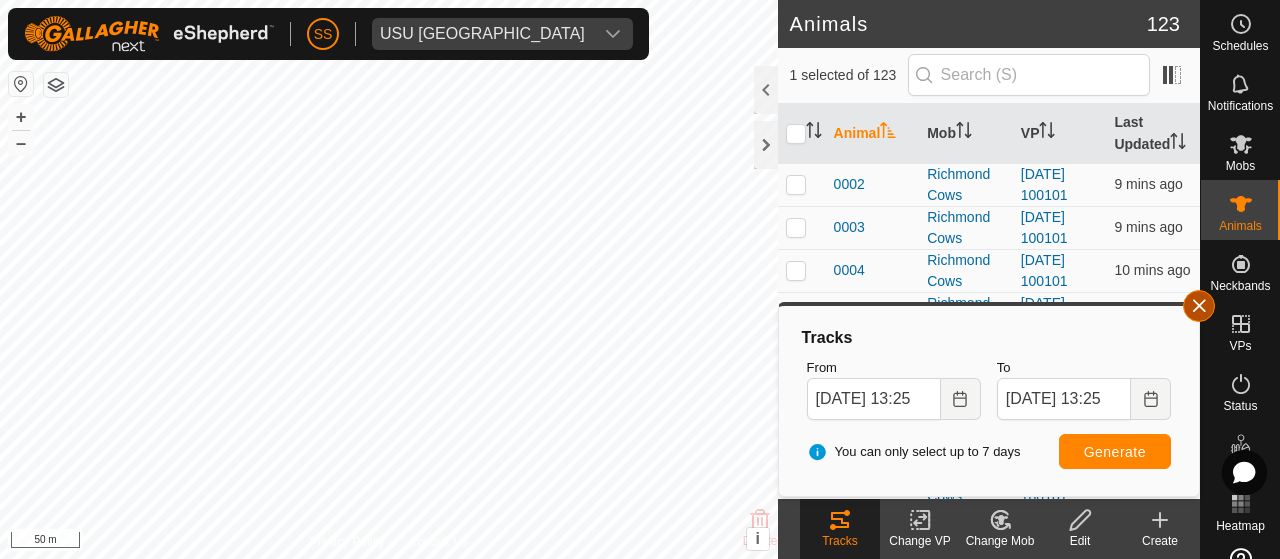 click at bounding box center (1199, 306) 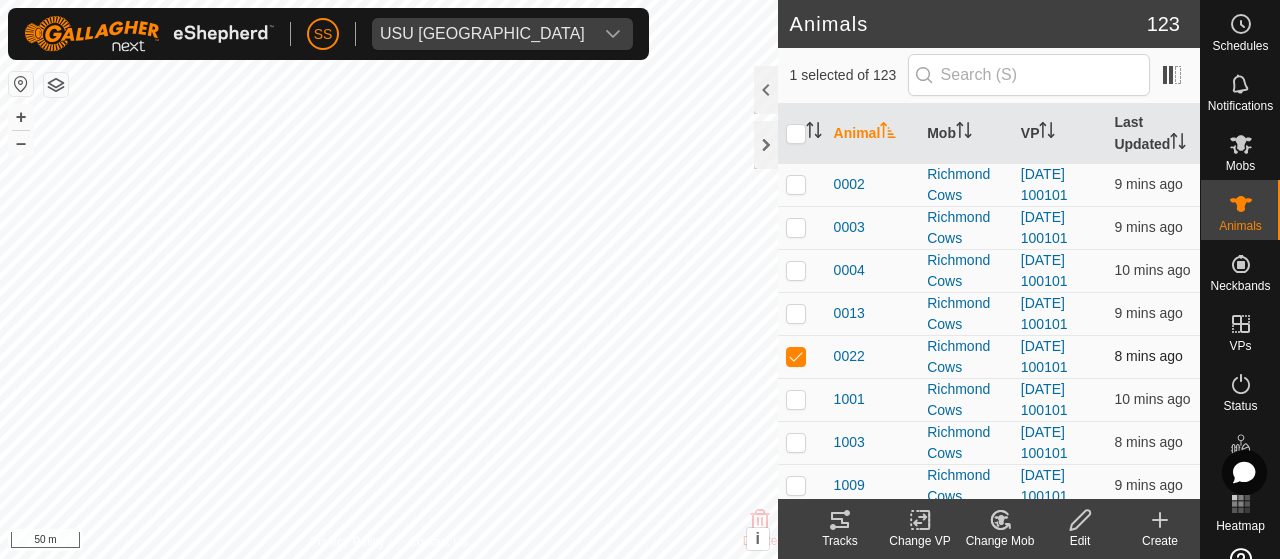 click at bounding box center [796, 356] 